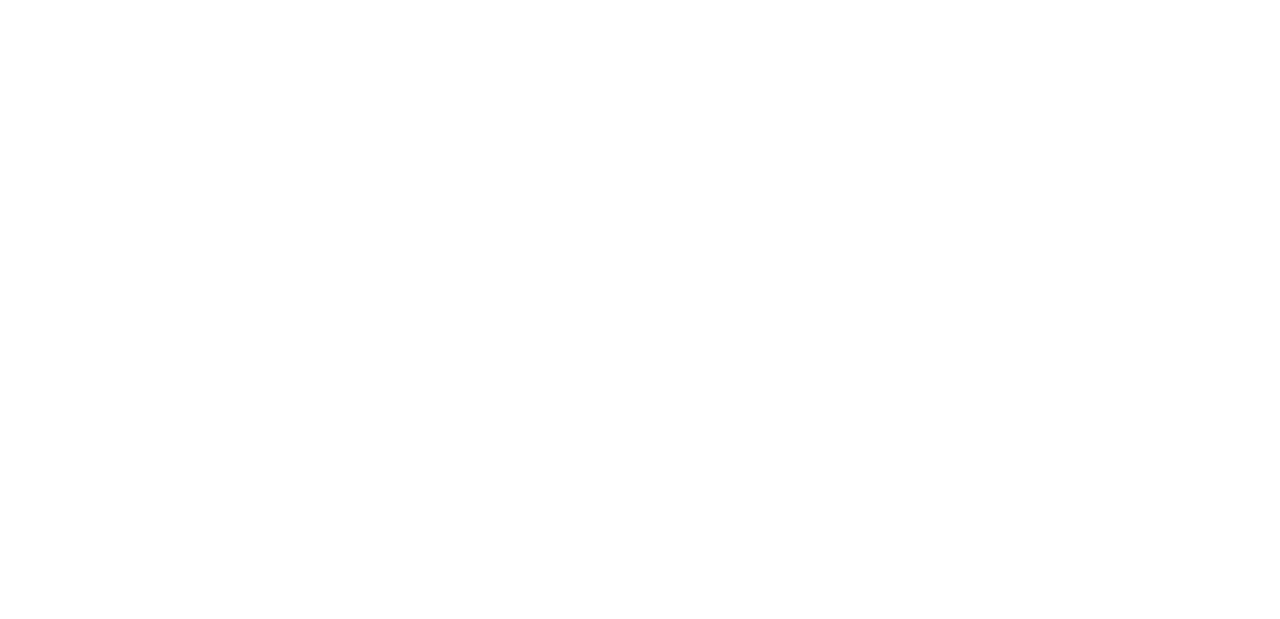 scroll, scrollTop: 0, scrollLeft: 0, axis: both 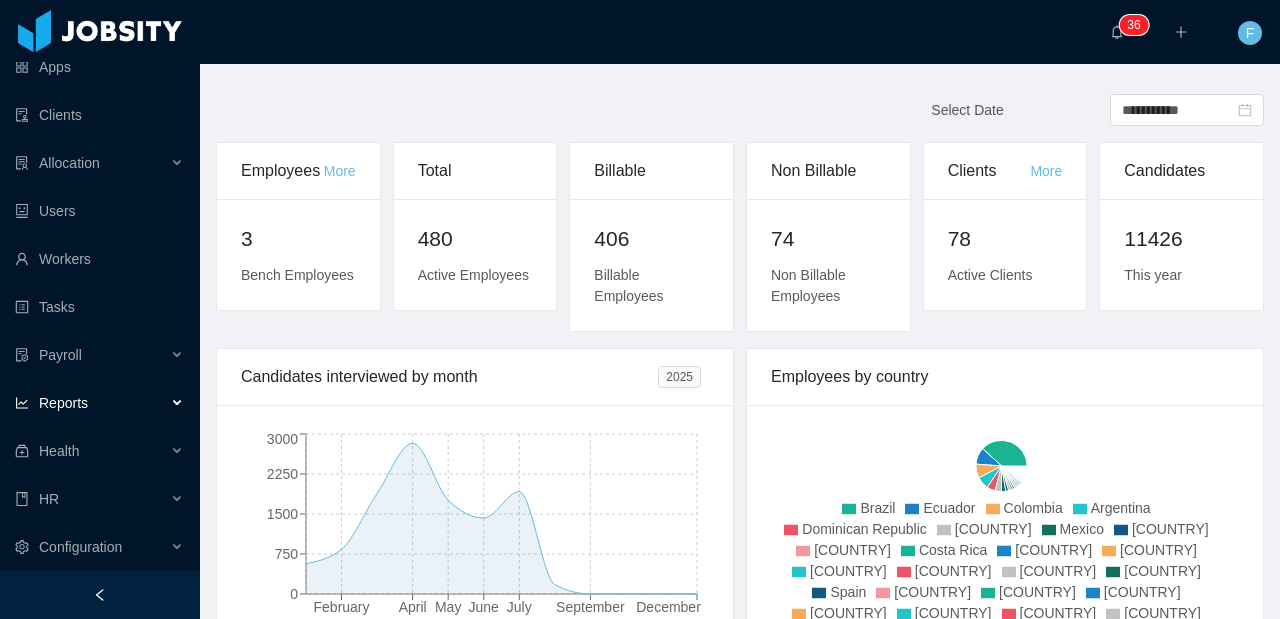 click on "Reports" at bounding box center (100, 403) 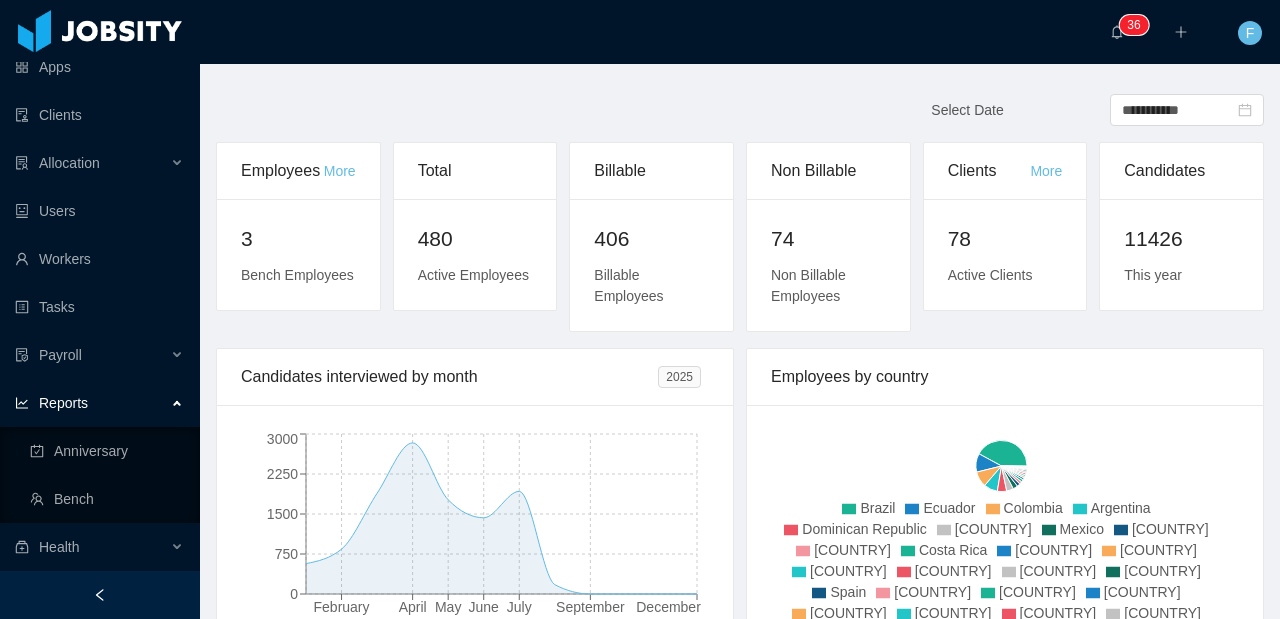scroll, scrollTop: 161, scrollLeft: 0, axis: vertical 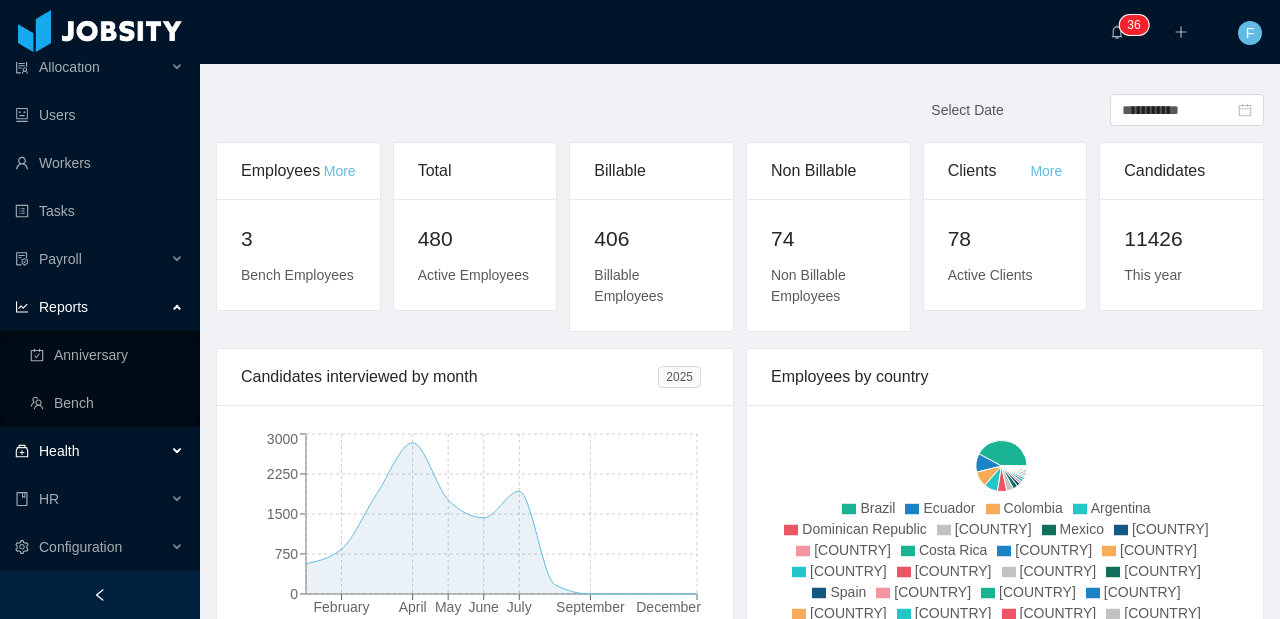 click on "Health" at bounding box center (100, 451) 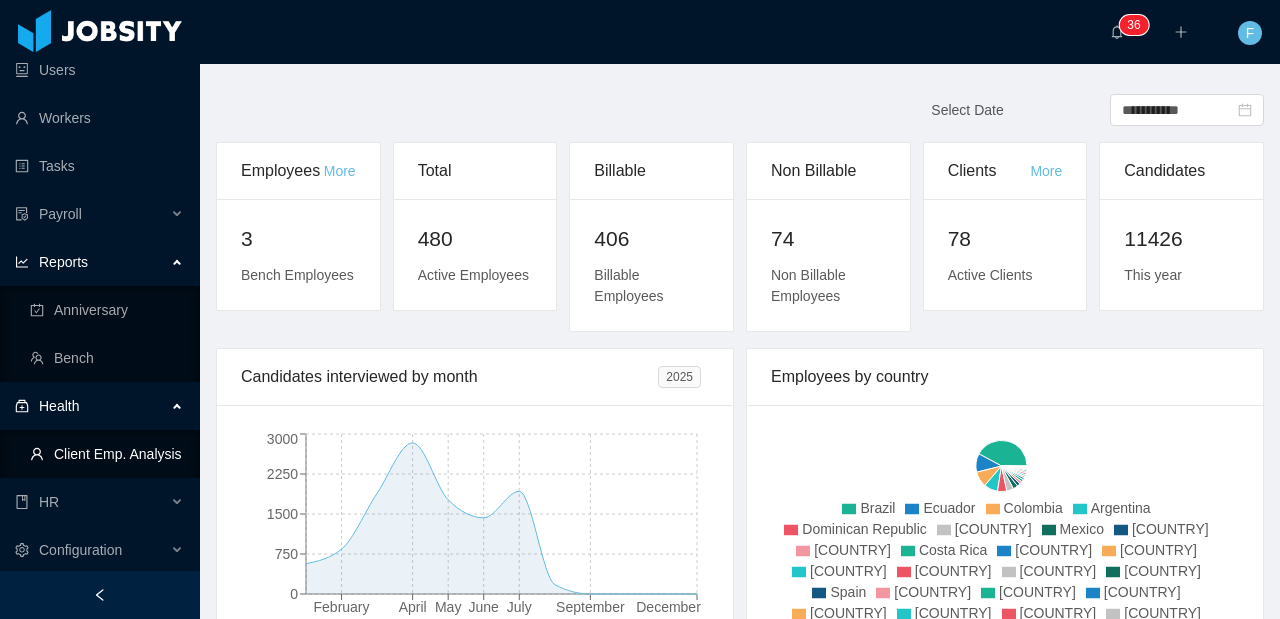 scroll, scrollTop: 209, scrollLeft: 0, axis: vertical 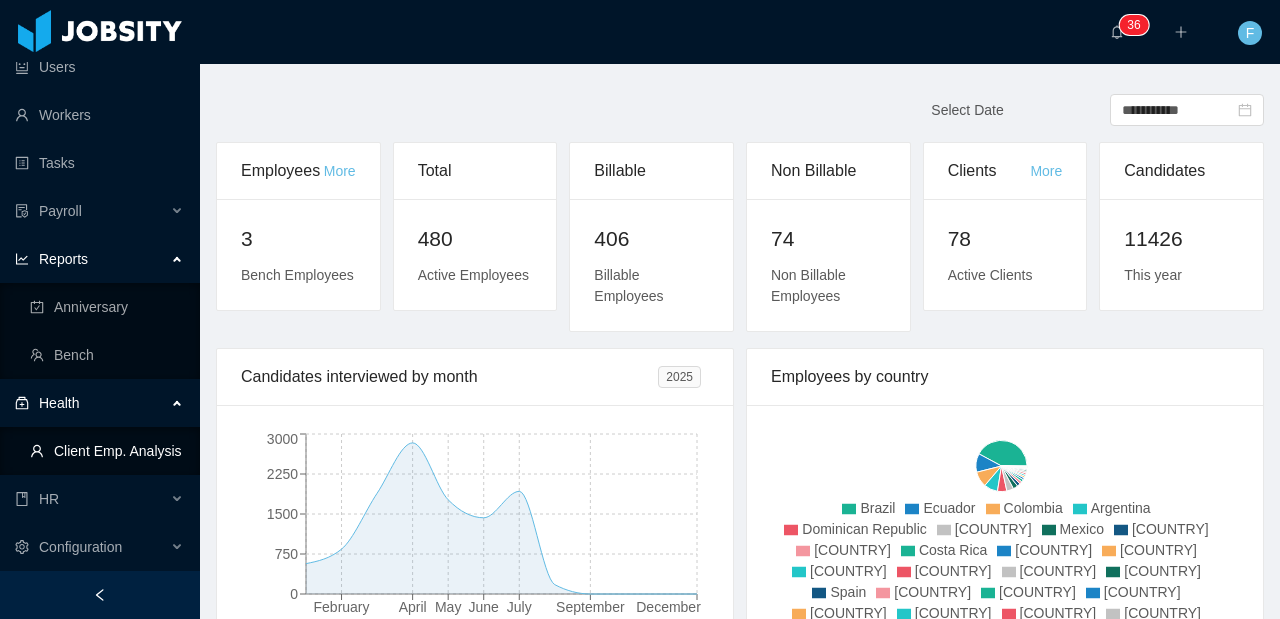 click on "Client Emp. Analysis" at bounding box center (107, 451) 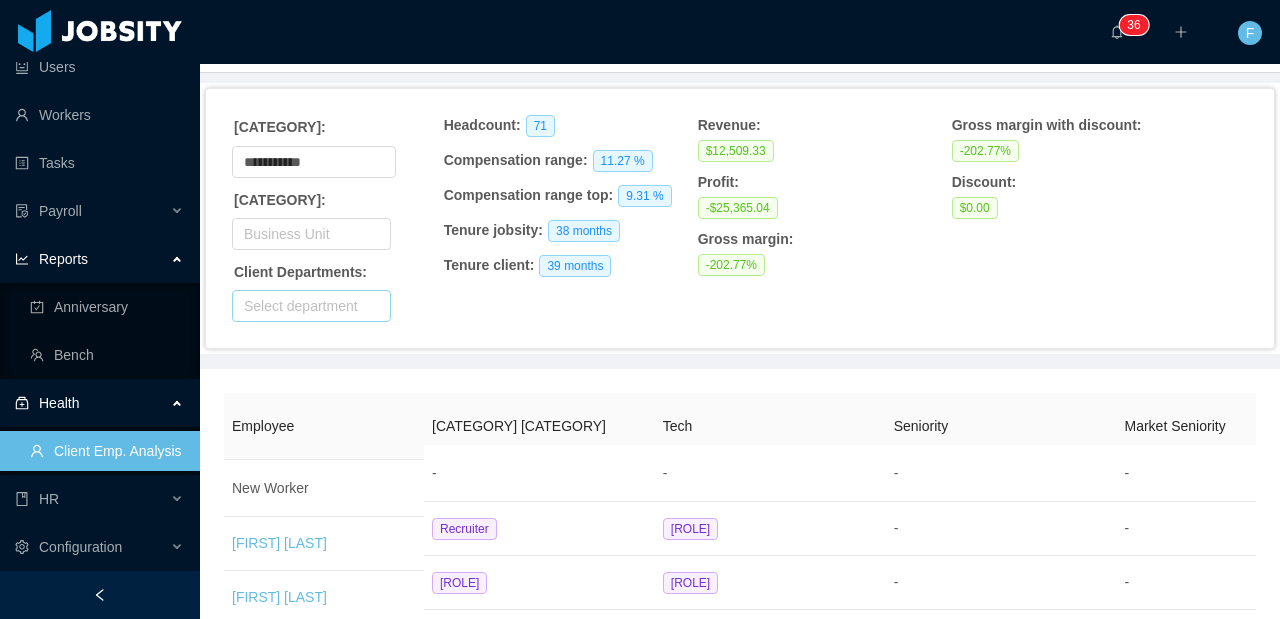 scroll, scrollTop: 119, scrollLeft: 0, axis: vertical 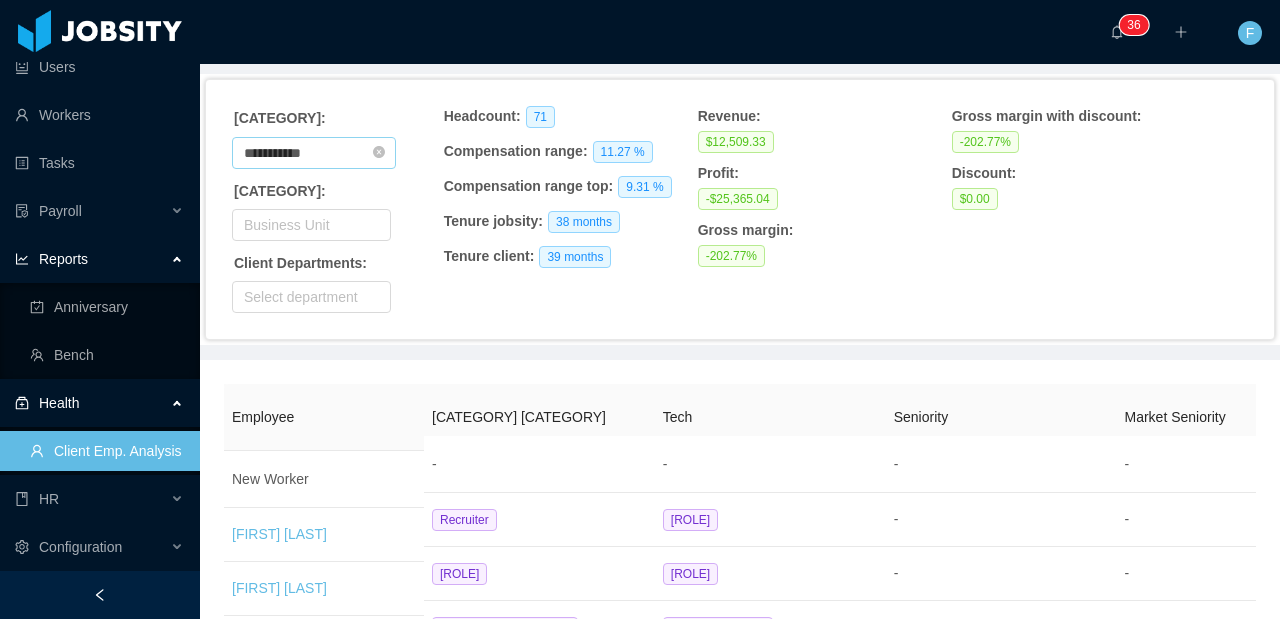 click on "**********" at bounding box center [314, 153] 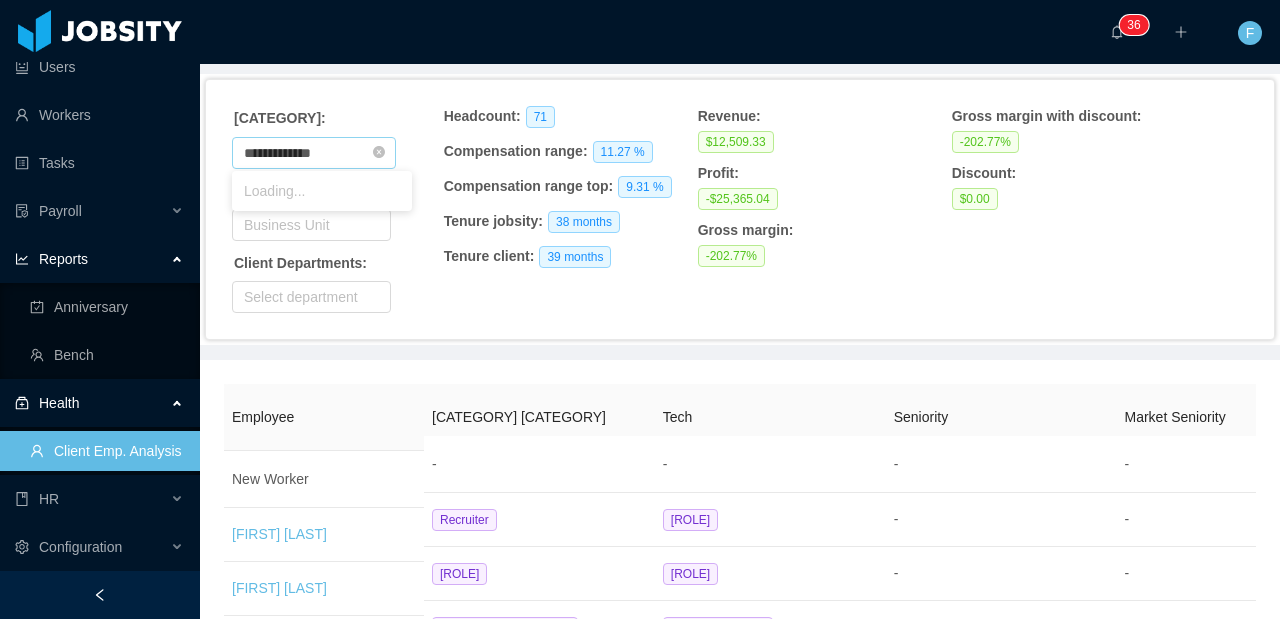 click on "**********" at bounding box center (314, 153) 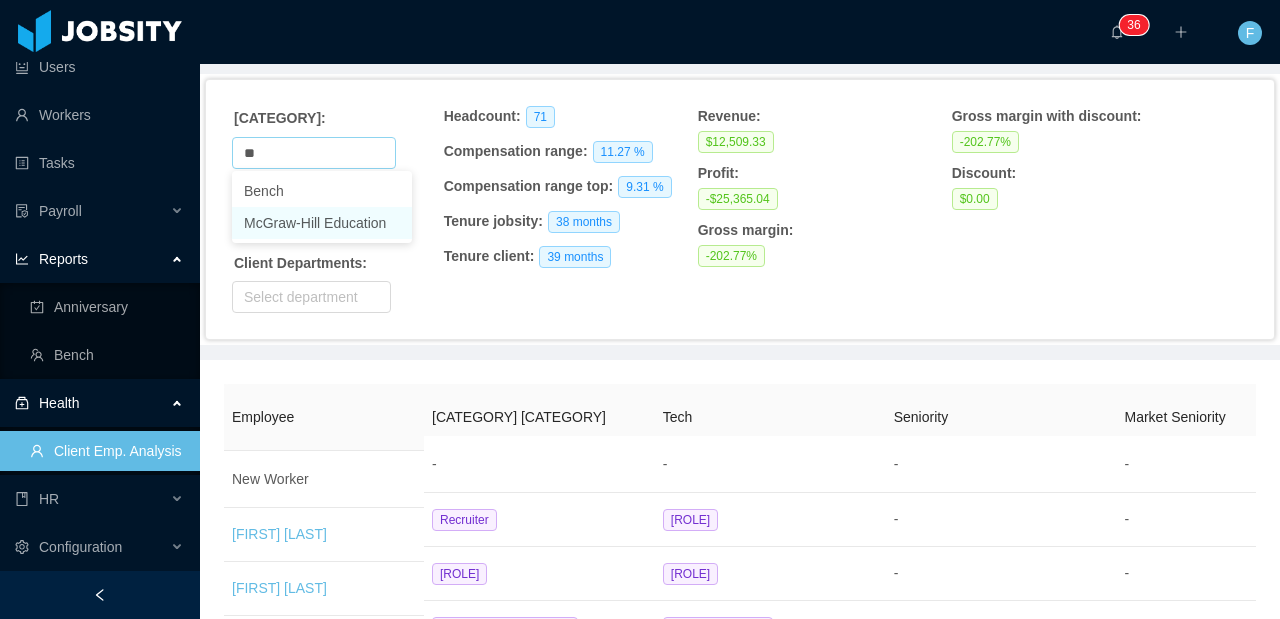 click on "McGraw-Hill Education" at bounding box center (322, 223) 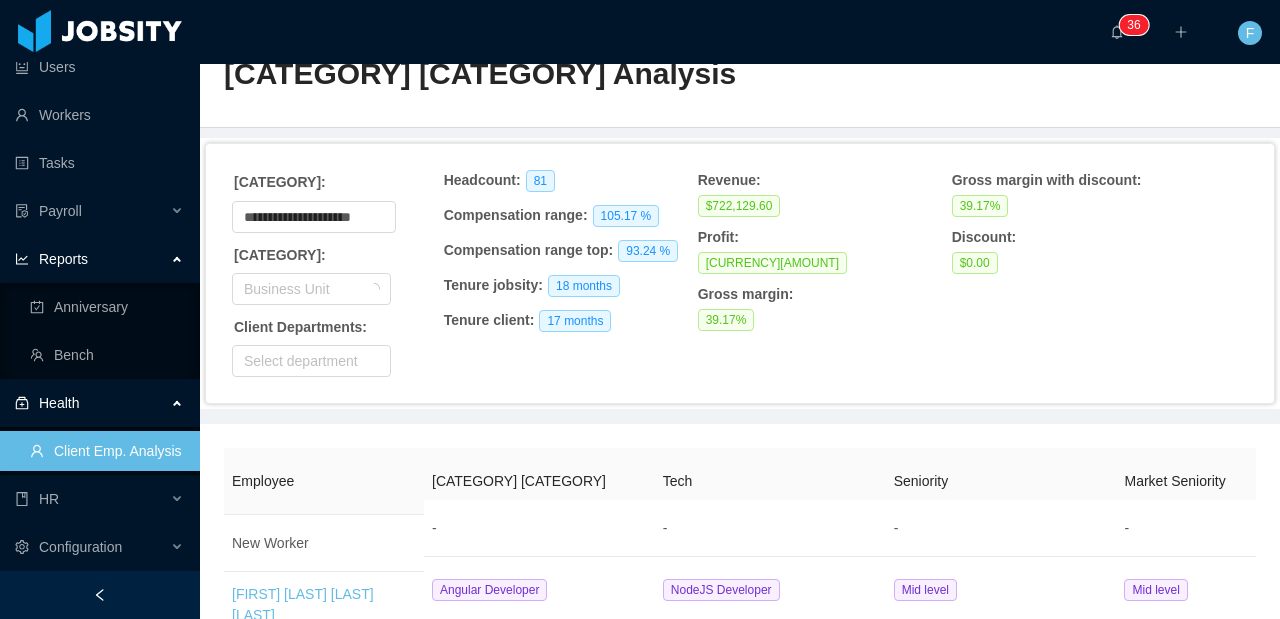 scroll, scrollTop: 119, scrollLeft: 0, axis: vertical 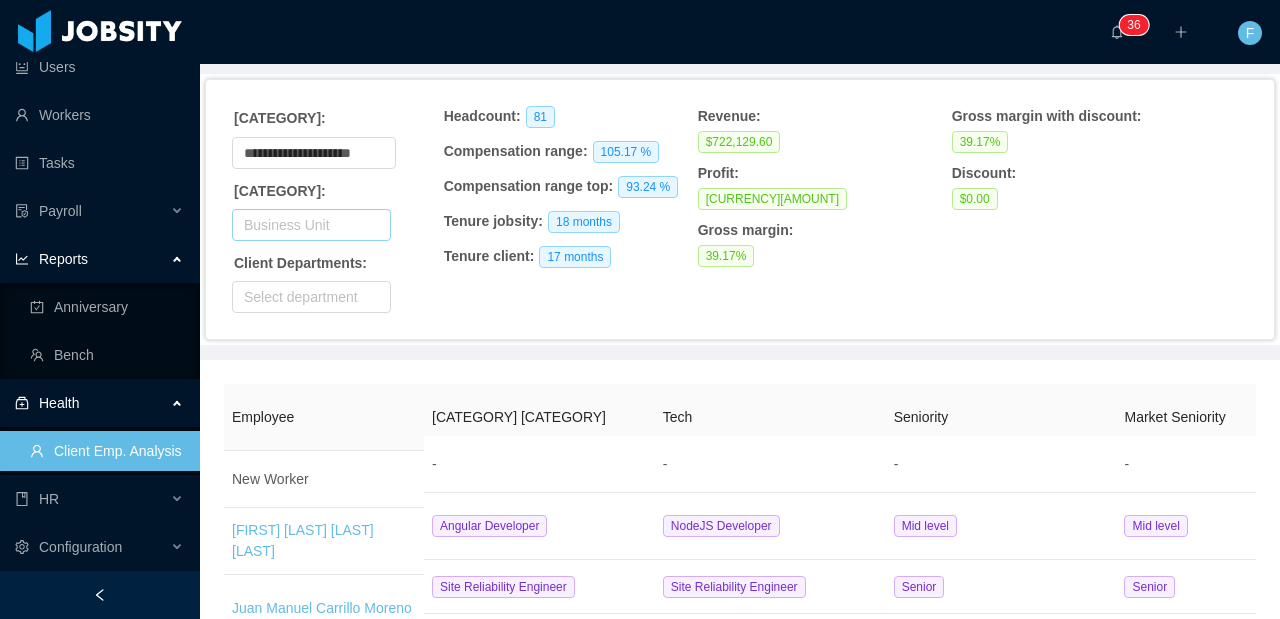 click on "Business Unit" at bounding box center [307, 225] 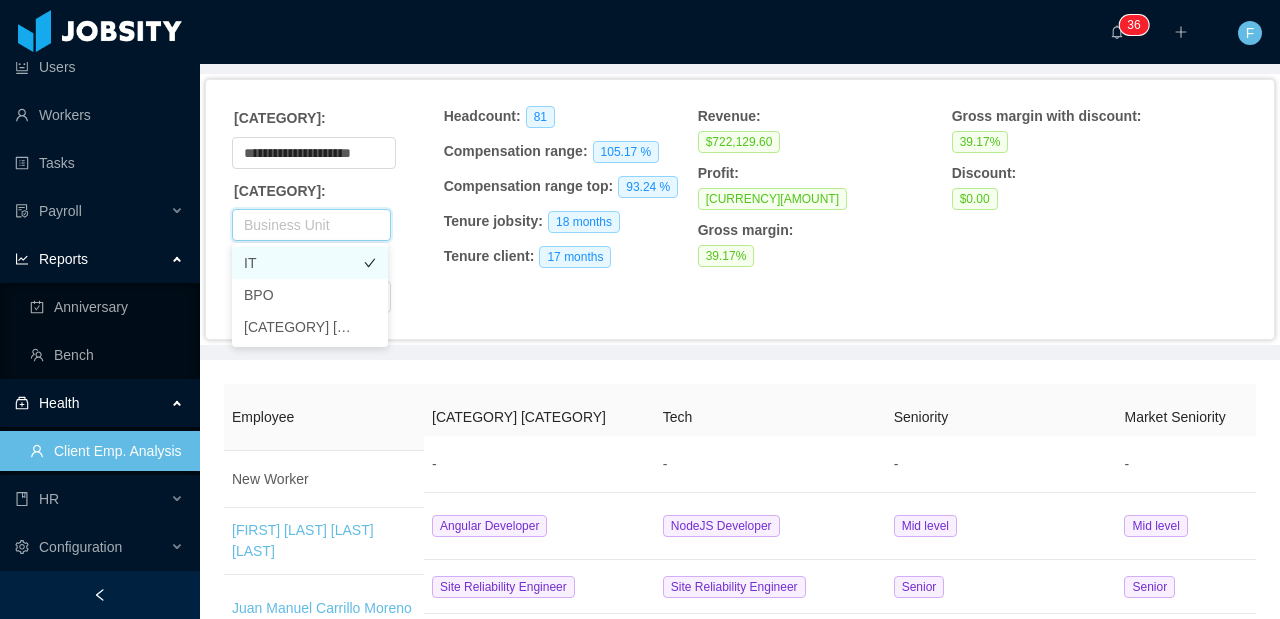 click on "IT" at bounding box center (310, 263) 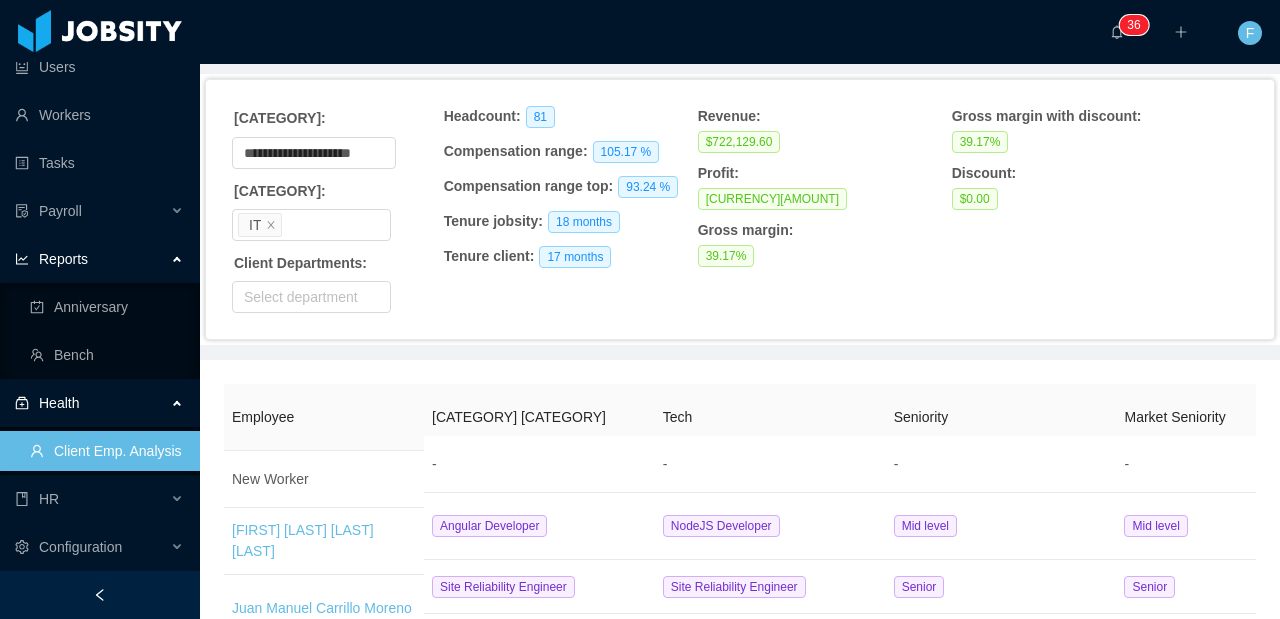 click on "**********" at bounding box center (740, 210) 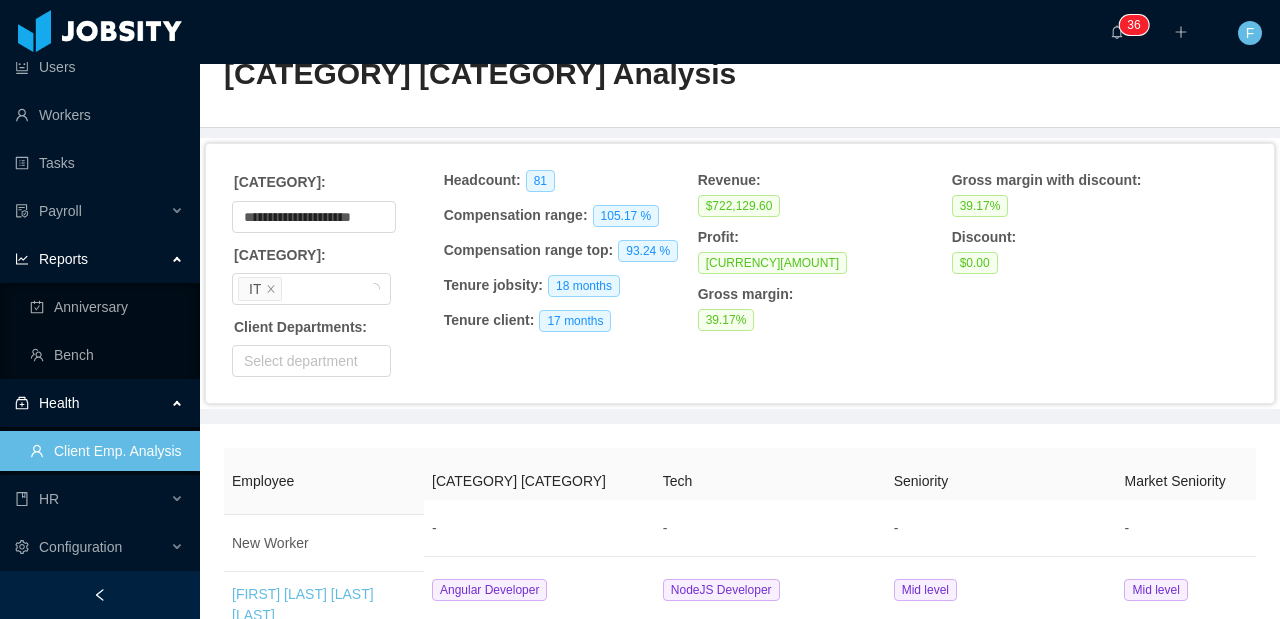 scroll, scrollTop: 119, scrollLeft: 0, axis: vertical 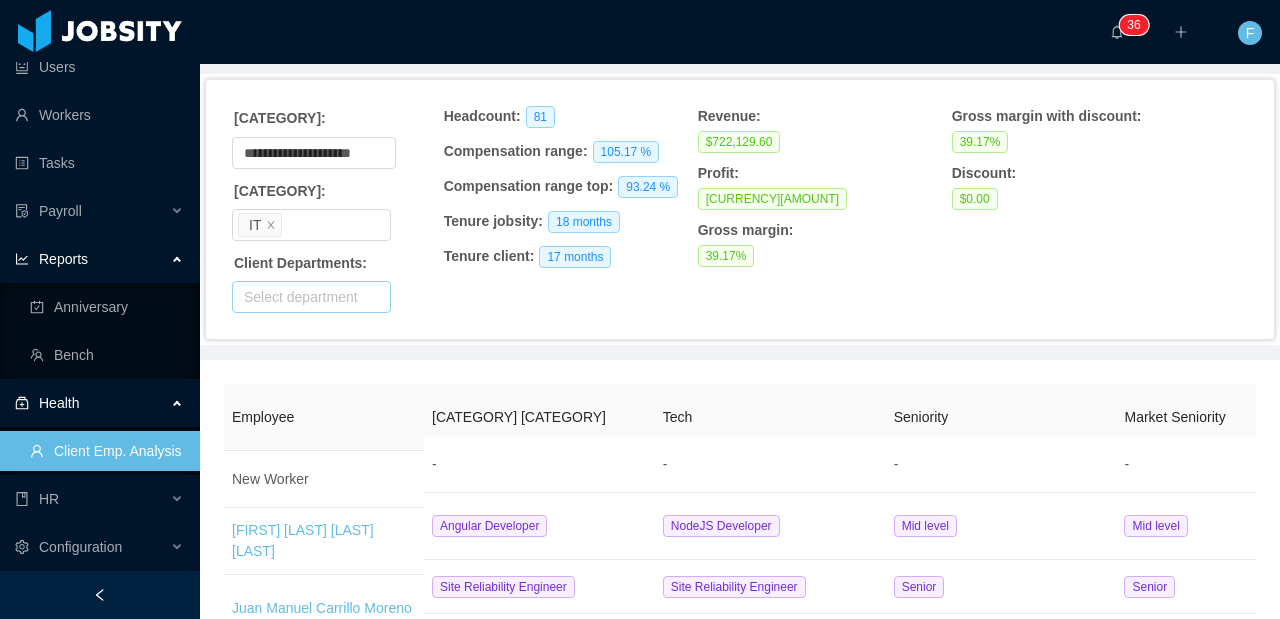 click on "Select department" at bounding box center [307, 297] 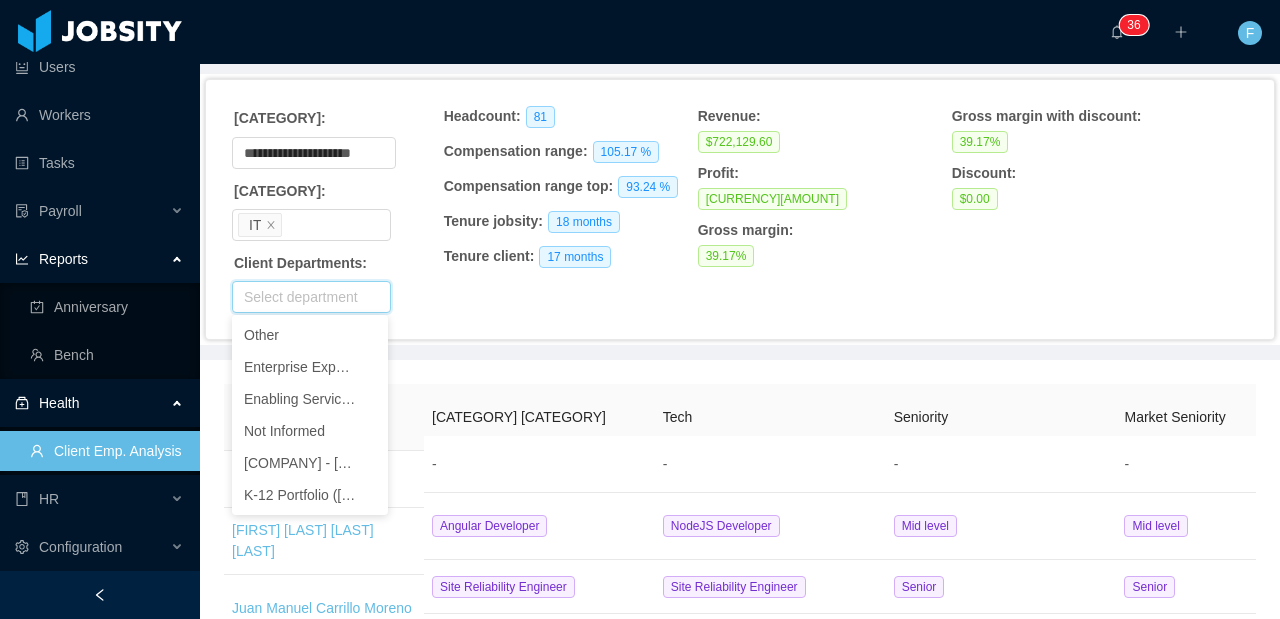 click on "**********" at bounding box center [740, 210] 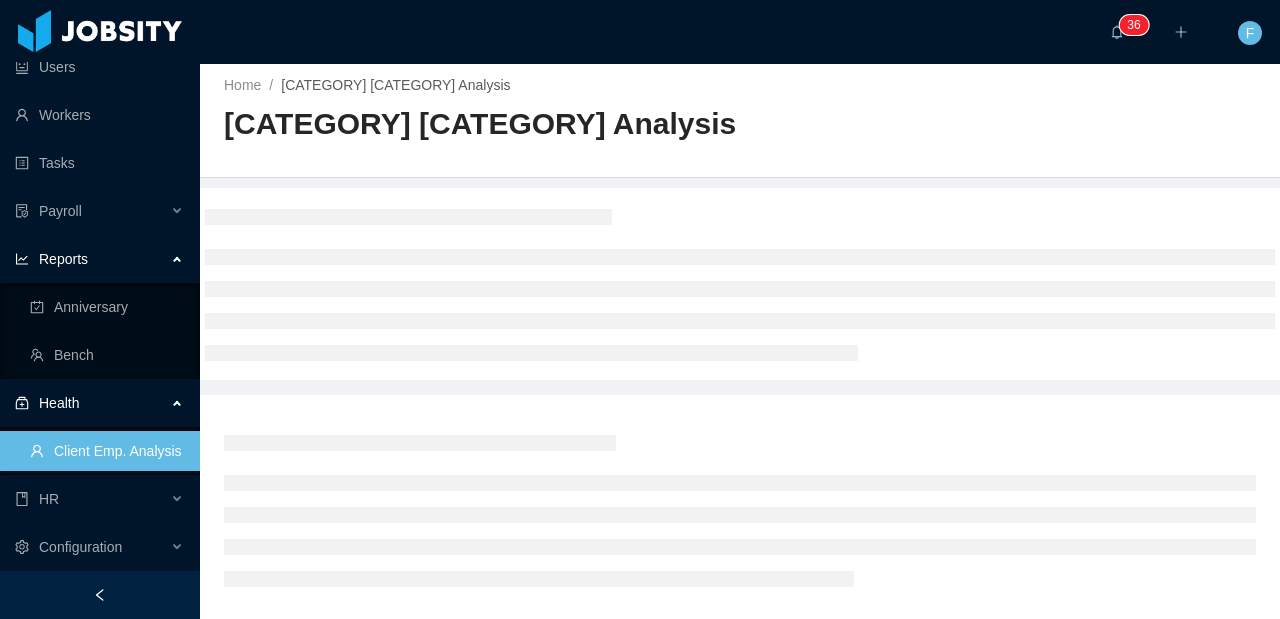 scroll, scrollTop: 0, scrollLeft: 0, axis: both 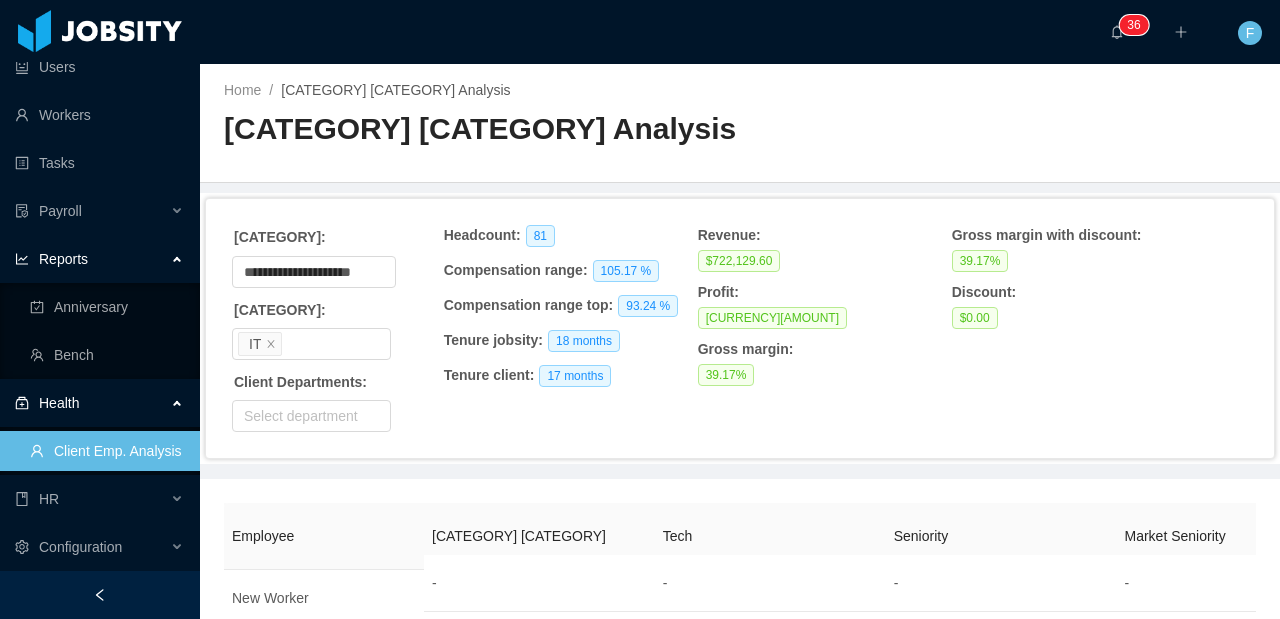 click on "Reports" at bounding box center [100, 259] 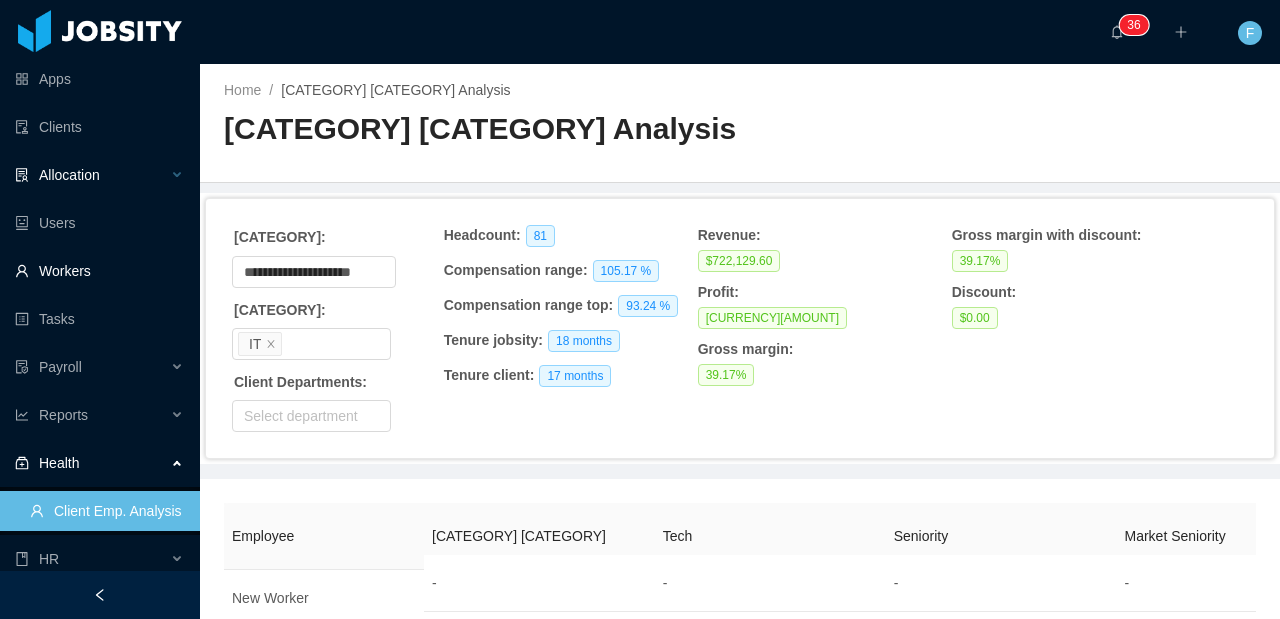 scroll, scrollTop: 0, scrollLeft: 0, axis: both 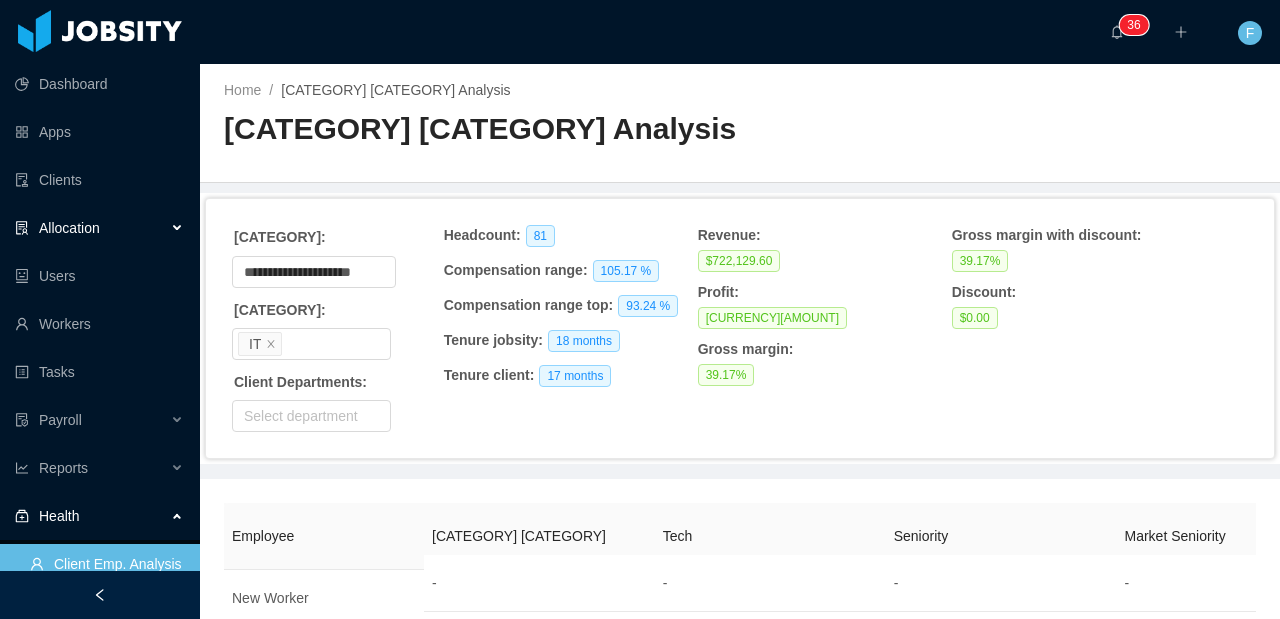 click on "Allocation" at bounding box center (100, 228) 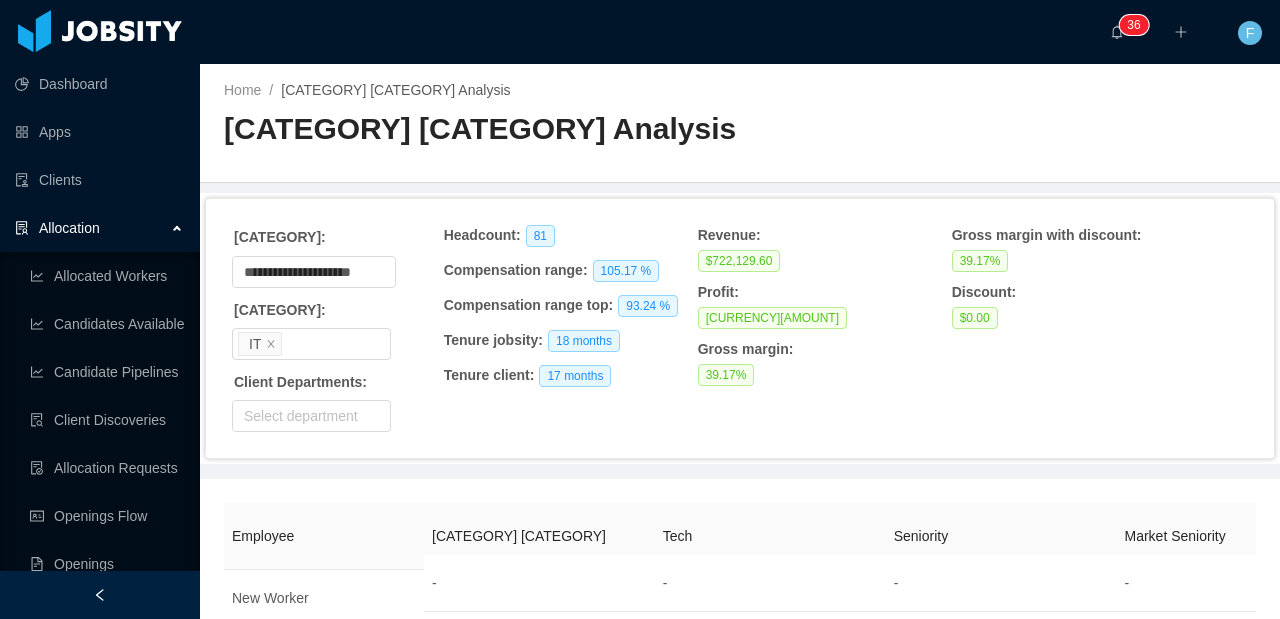 scroll, scrollTop: 147, scrollLeft: 0, axis: vertical 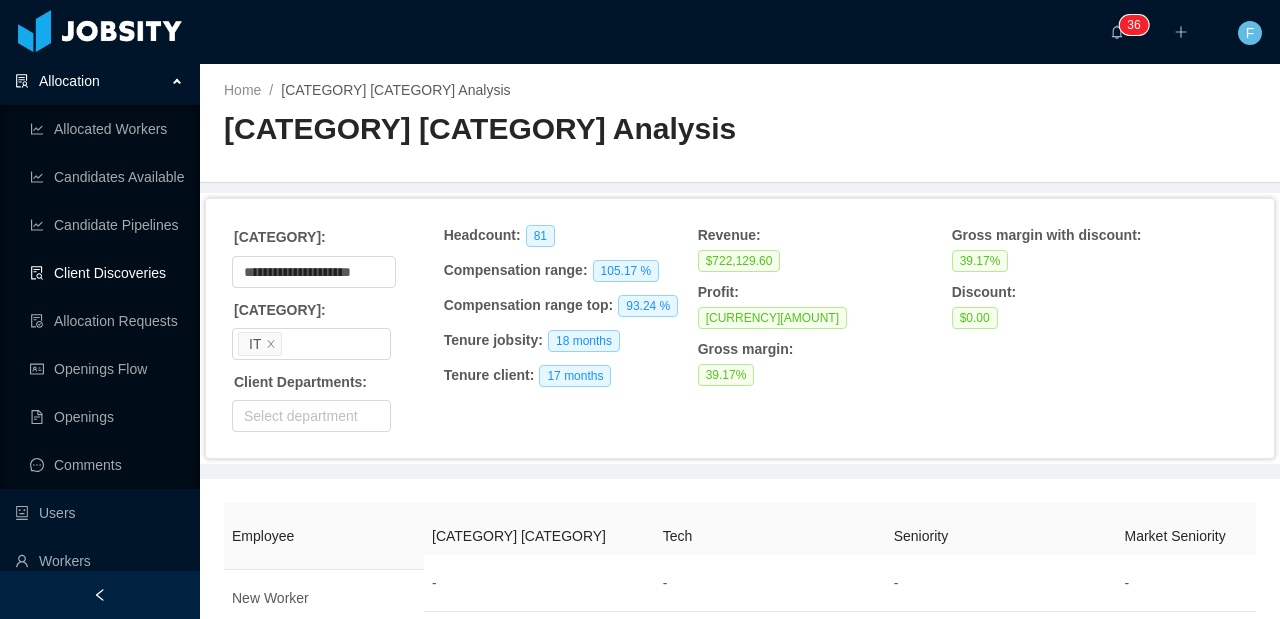 click on "Client Discoveries" at bounding box center [107, 273] 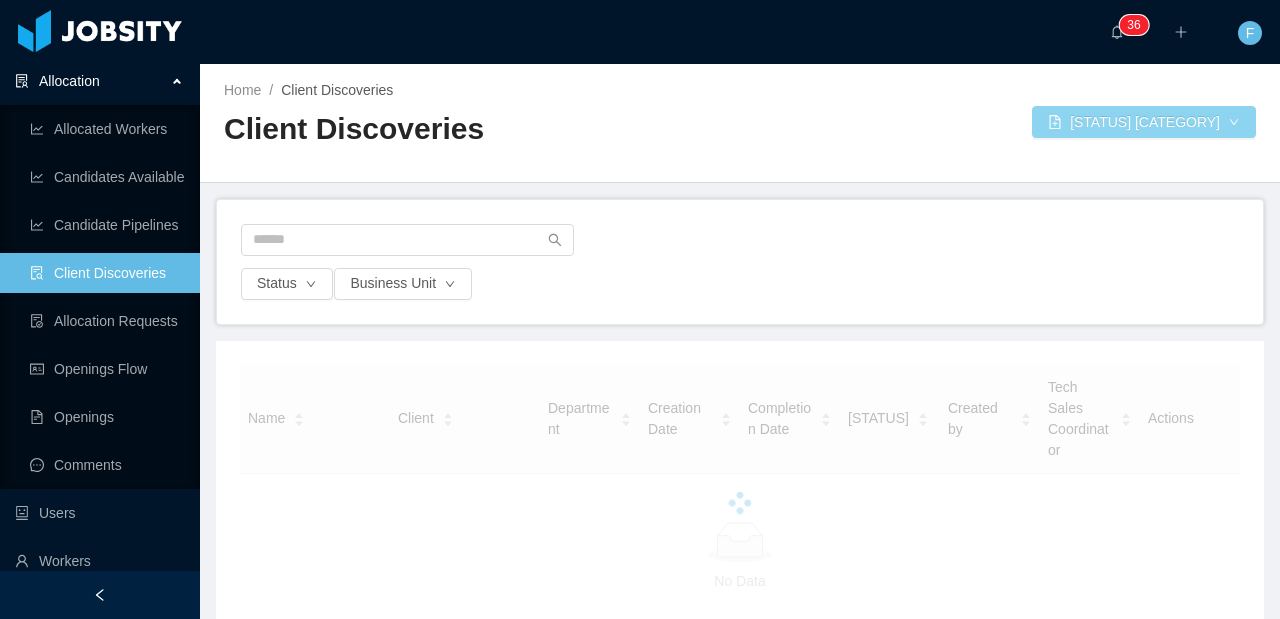 click on "[STATUS] [CATEGORY]" at bounding box center (1144, 122) 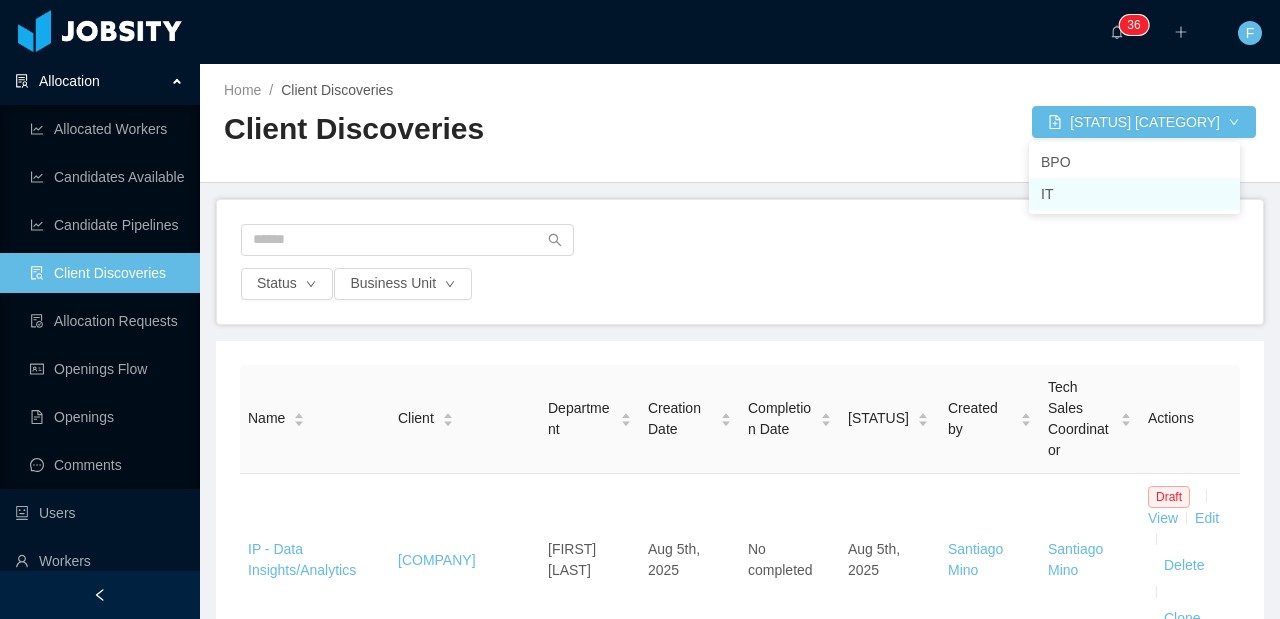 click on "IT" at bounding box center (1134, 194) 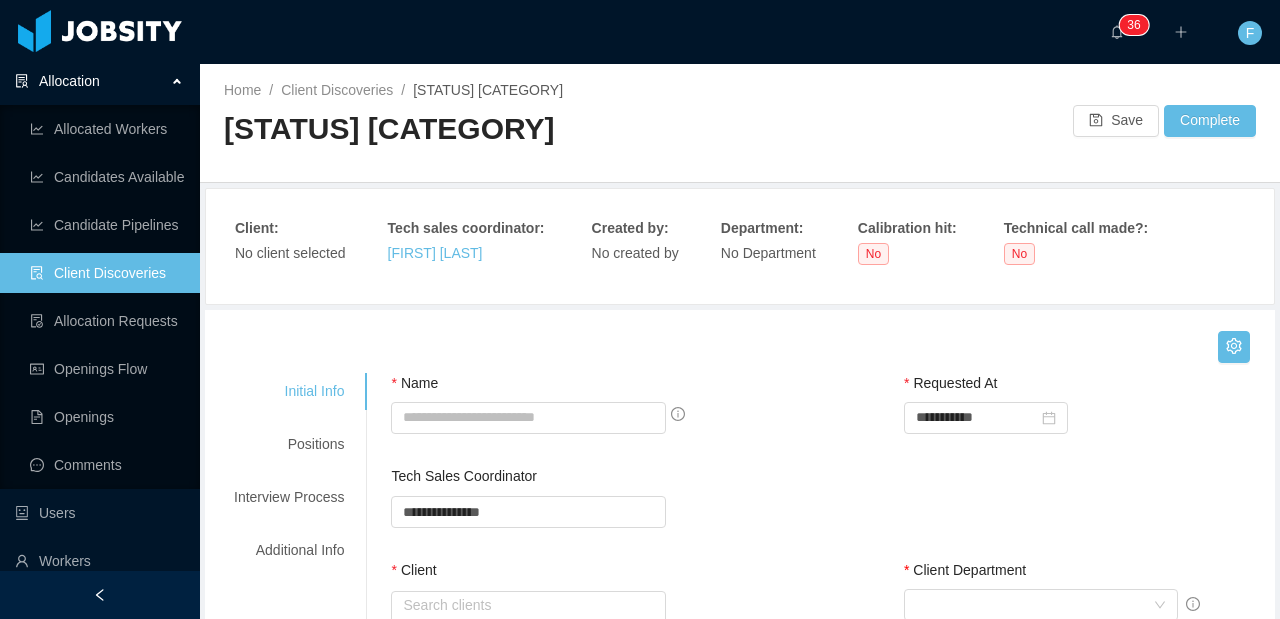 type 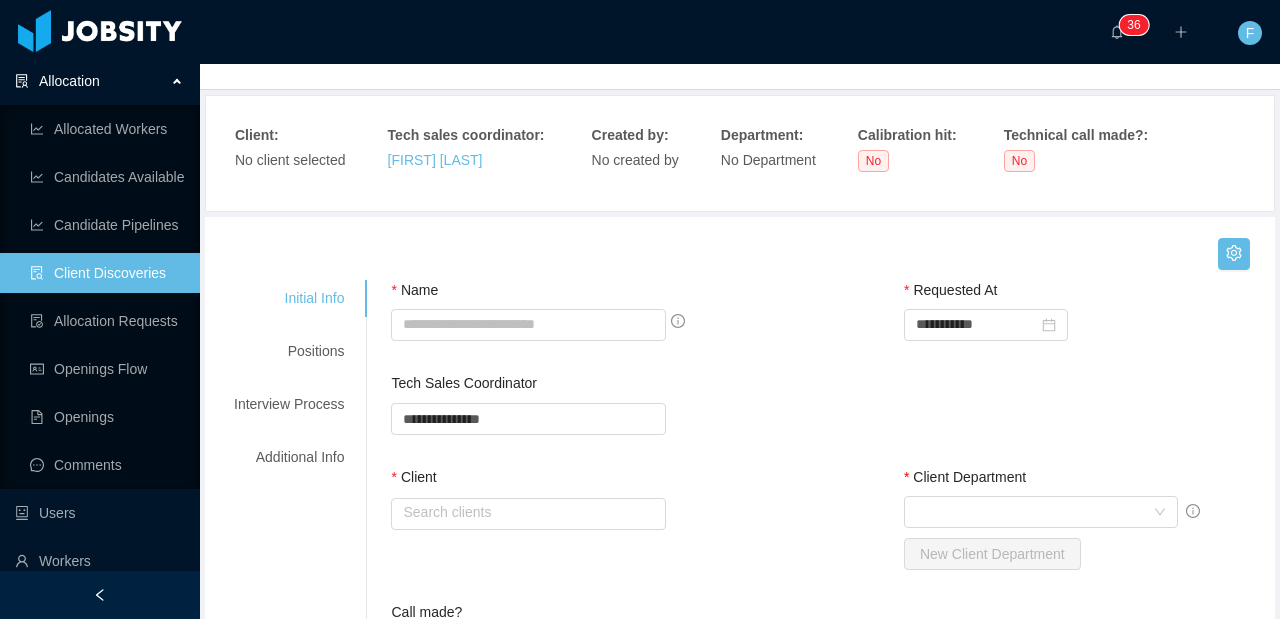scroll, scrollTop: 114, scrollLeft: 0, axis: vertical 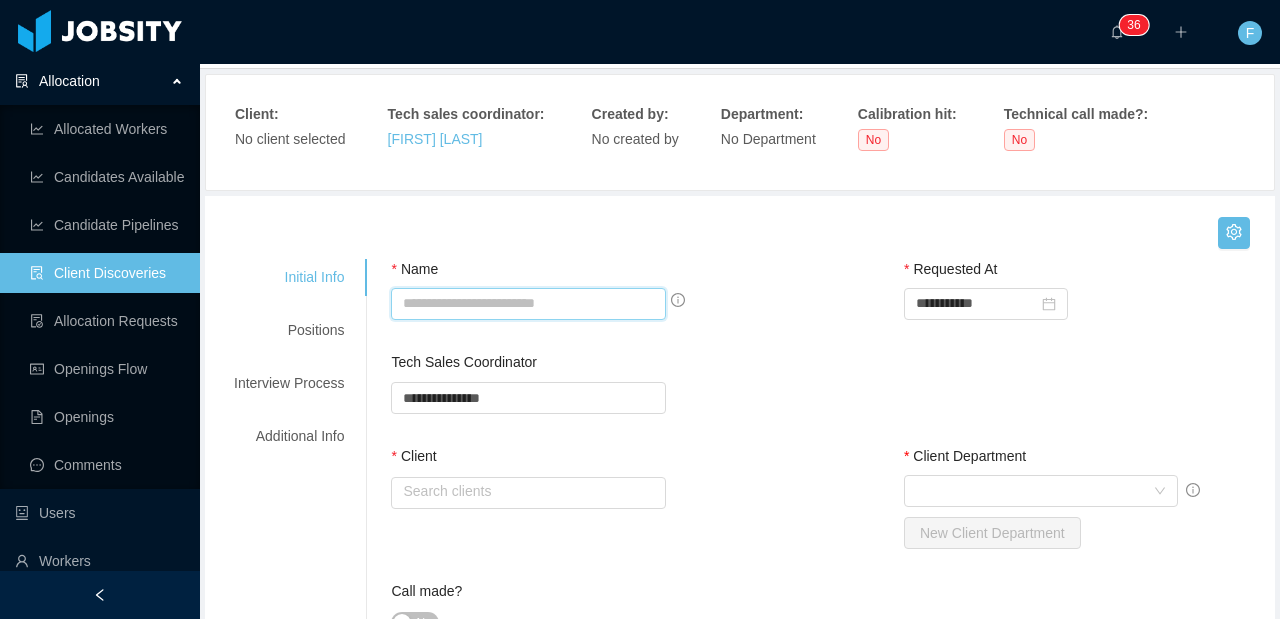 click on "Name" at bounding box center [528, 304] 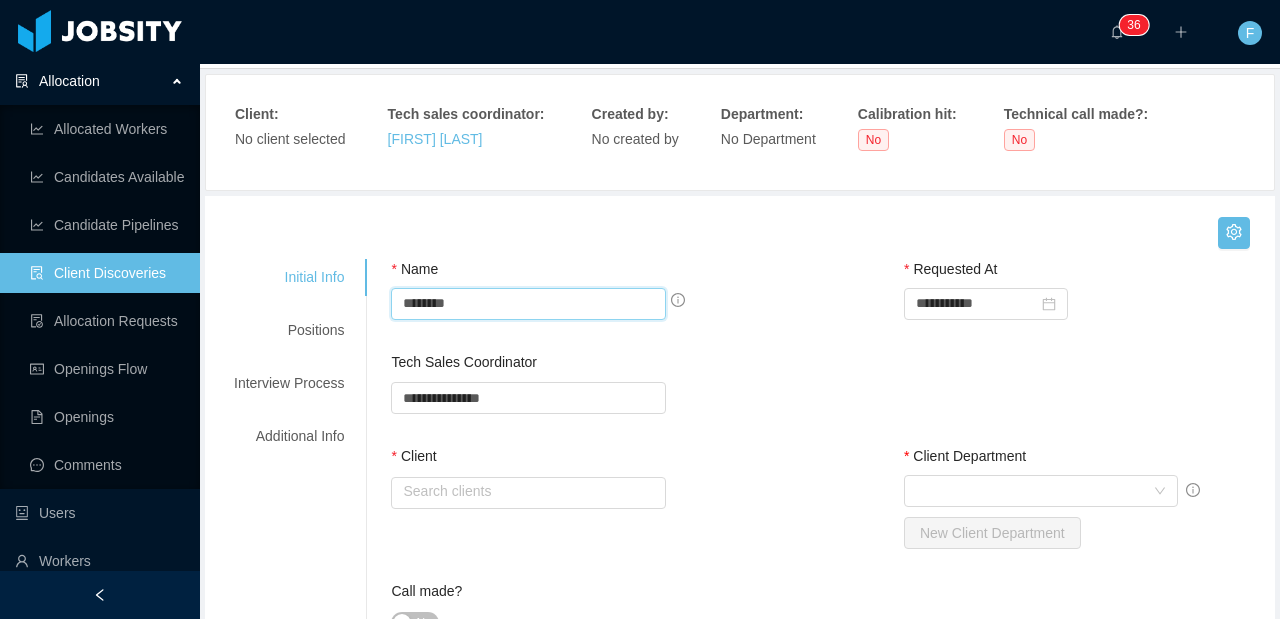 paste on "**********" 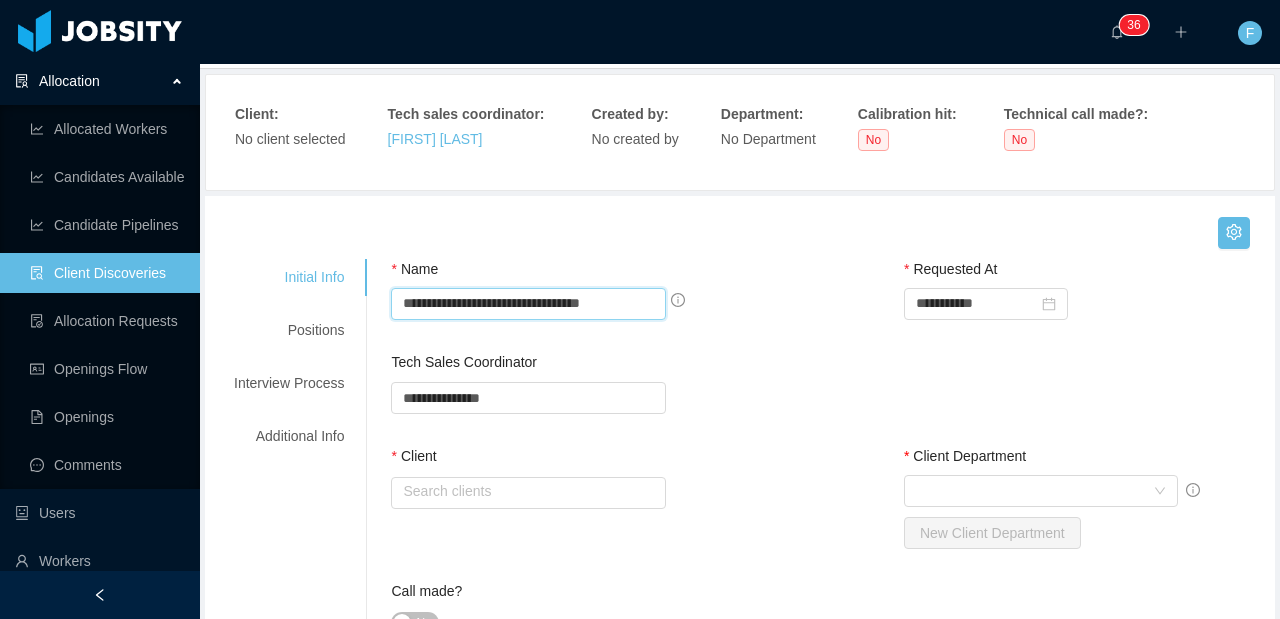 type on "**********" 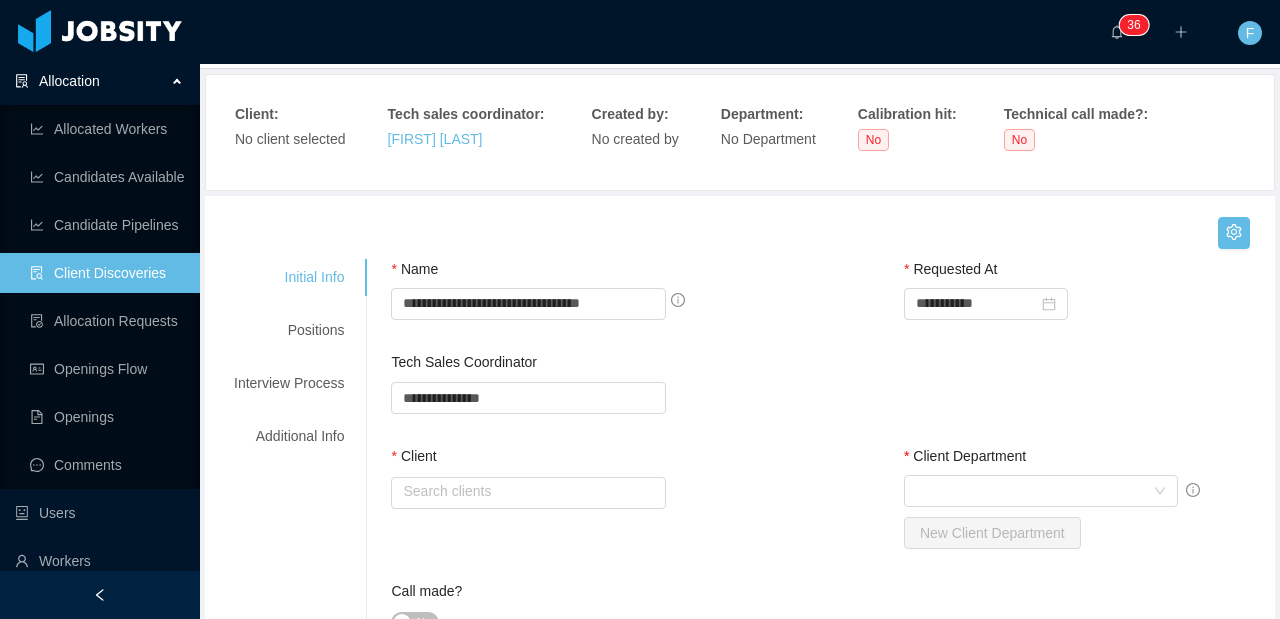 click on "Tech Sales Coordinator" at bounding box center [574, 366] 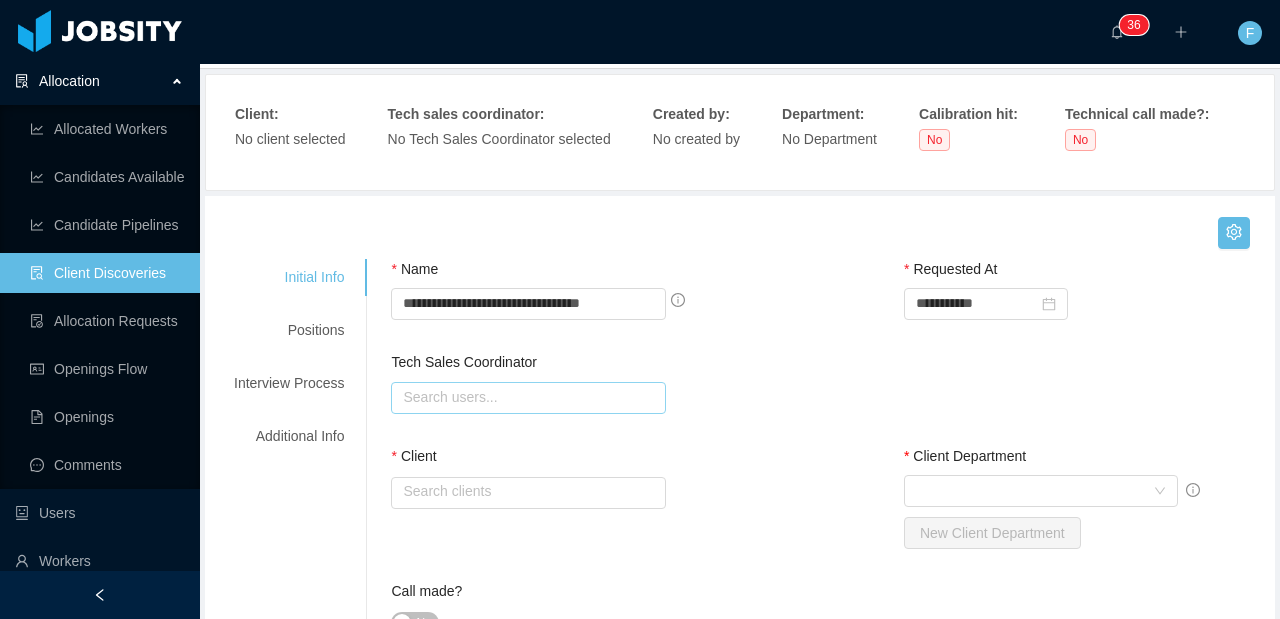 click at bounding box center (528, 398) 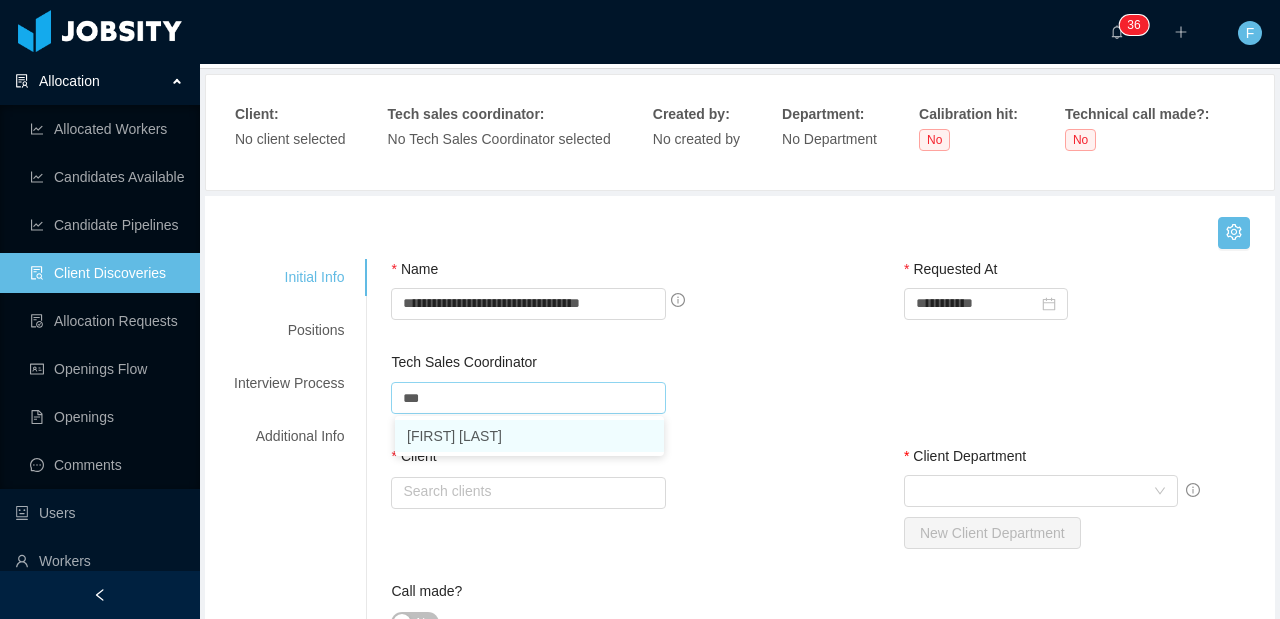 click on "[FIRST] [LAST]" at bounding box center [529, 436] 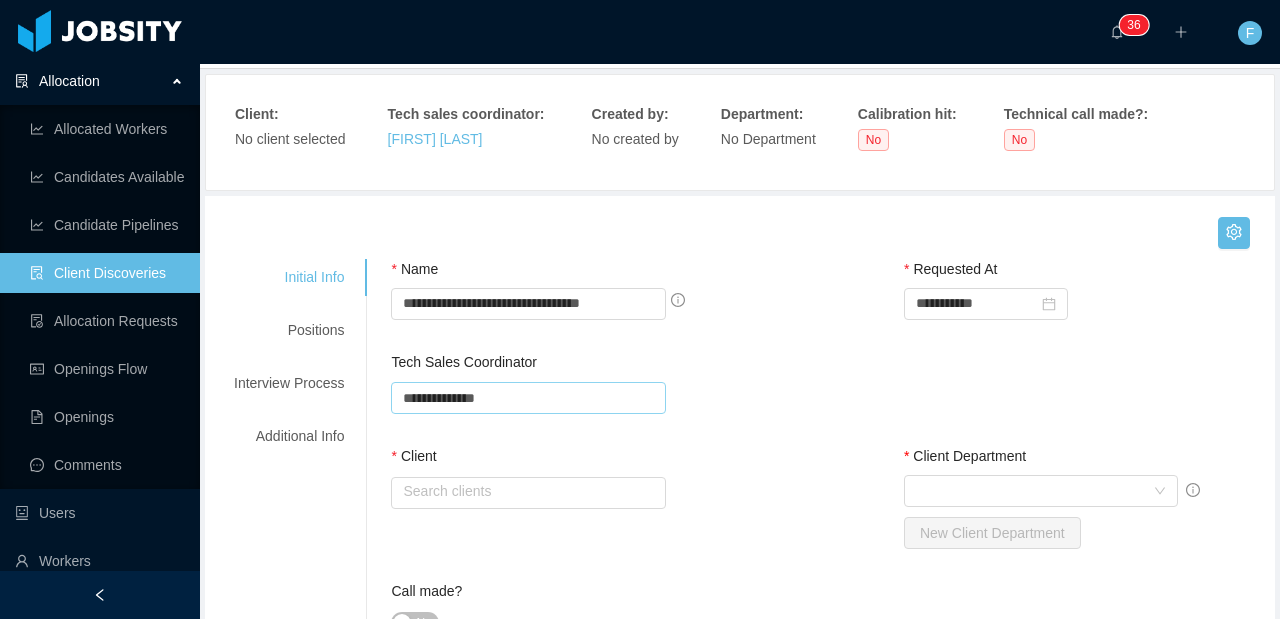type on "**********" 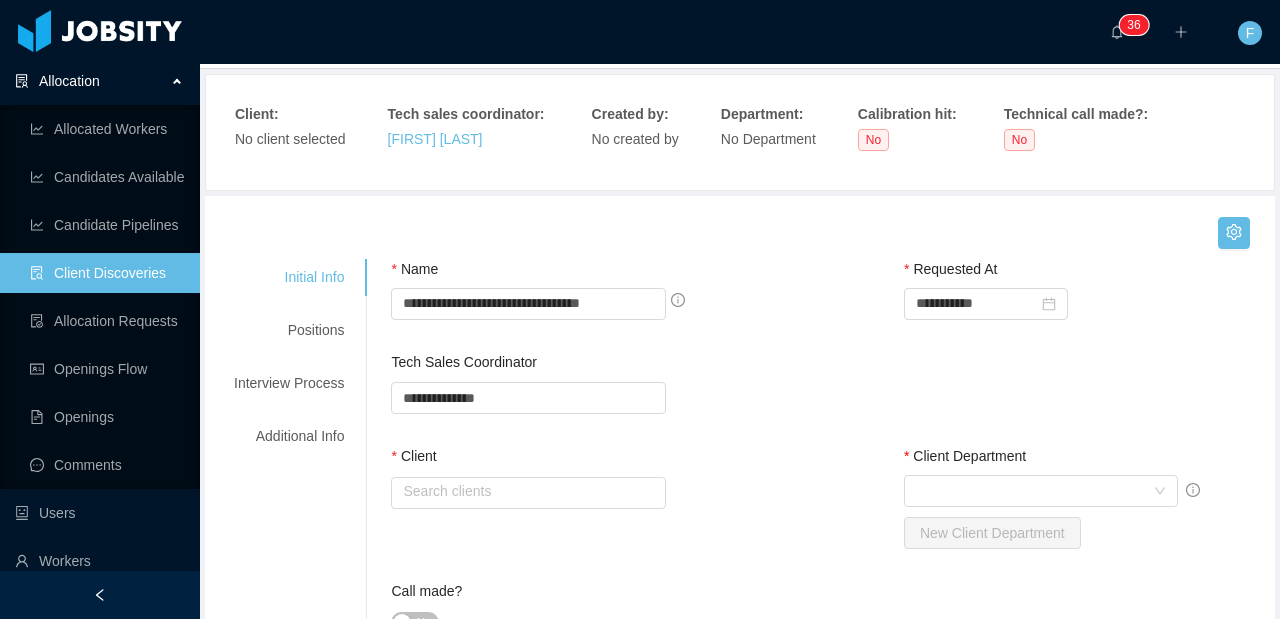 click on "**********" at bounding box center (830, 399) 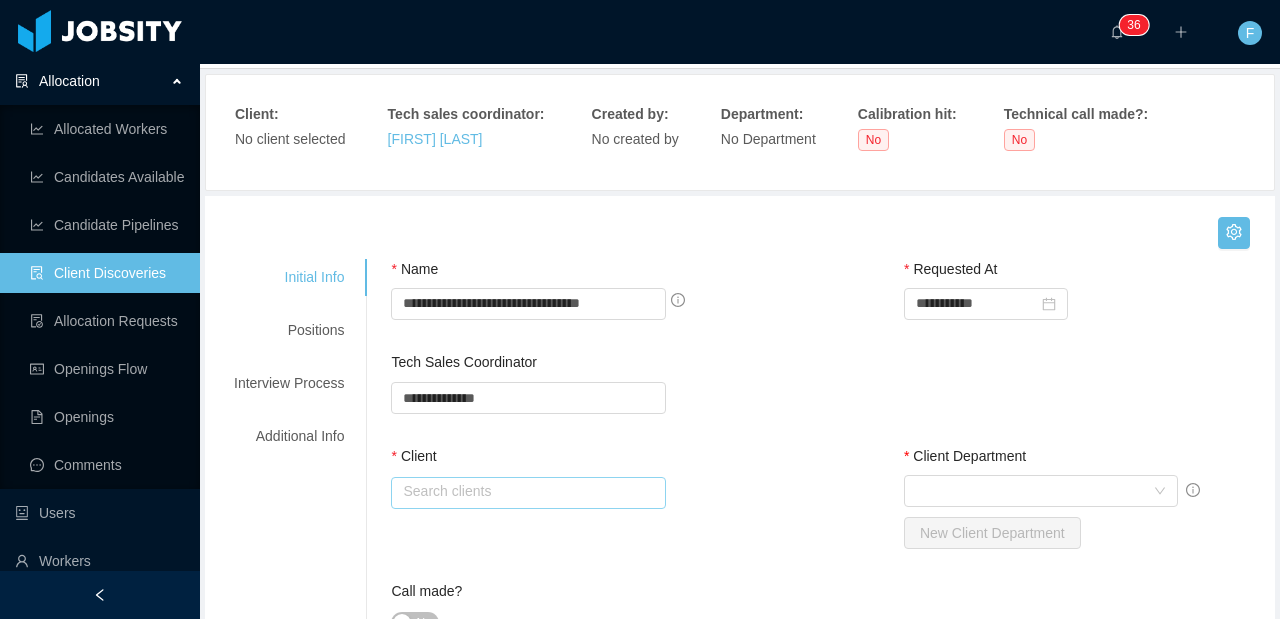 click at bounding box center [528, 493] 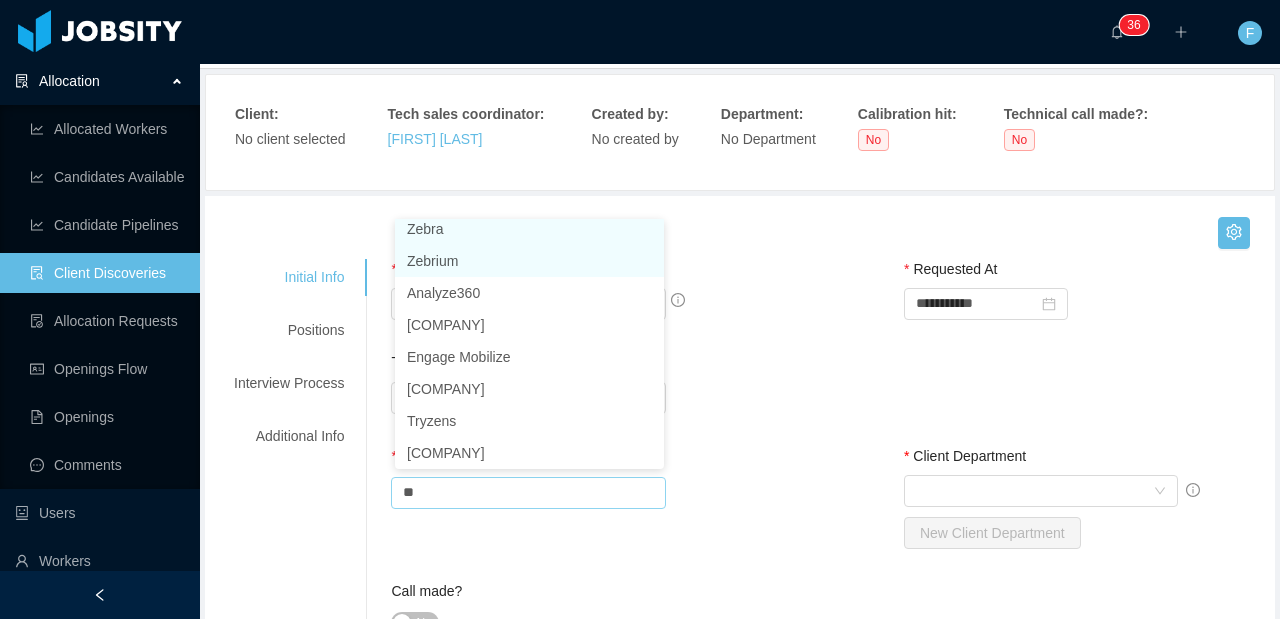 scroll, scrollTop: 4, scrollLeft: 0, axis: vertical 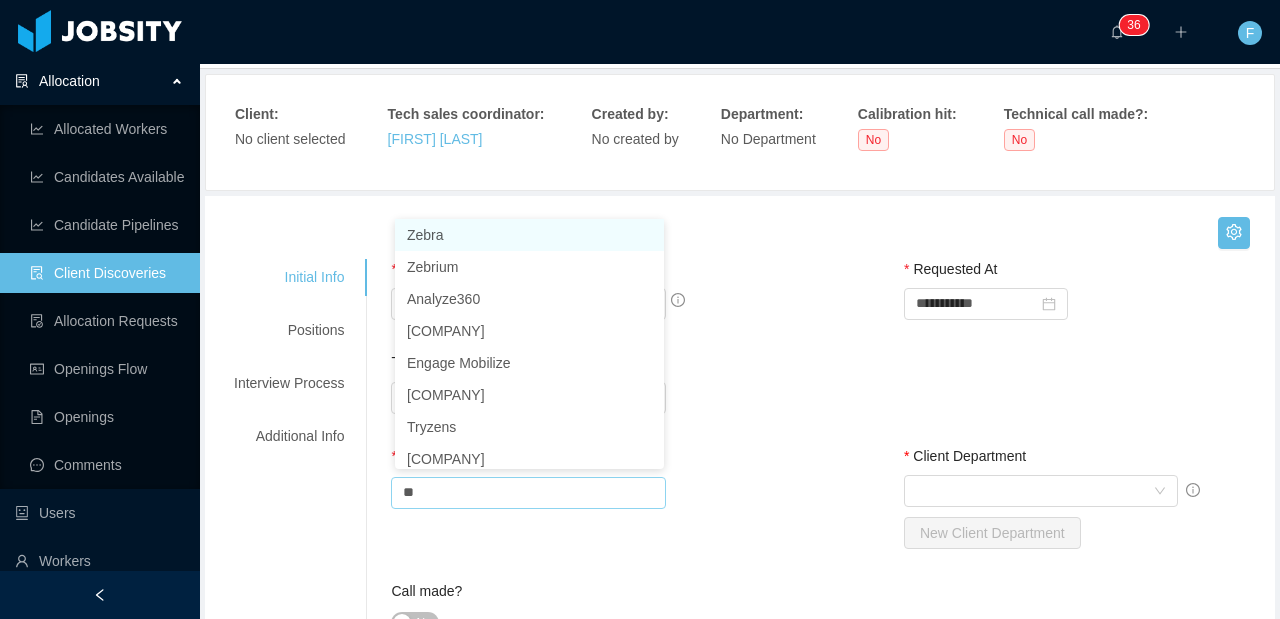 click on "Zebra" at bounding box center (529, 235) 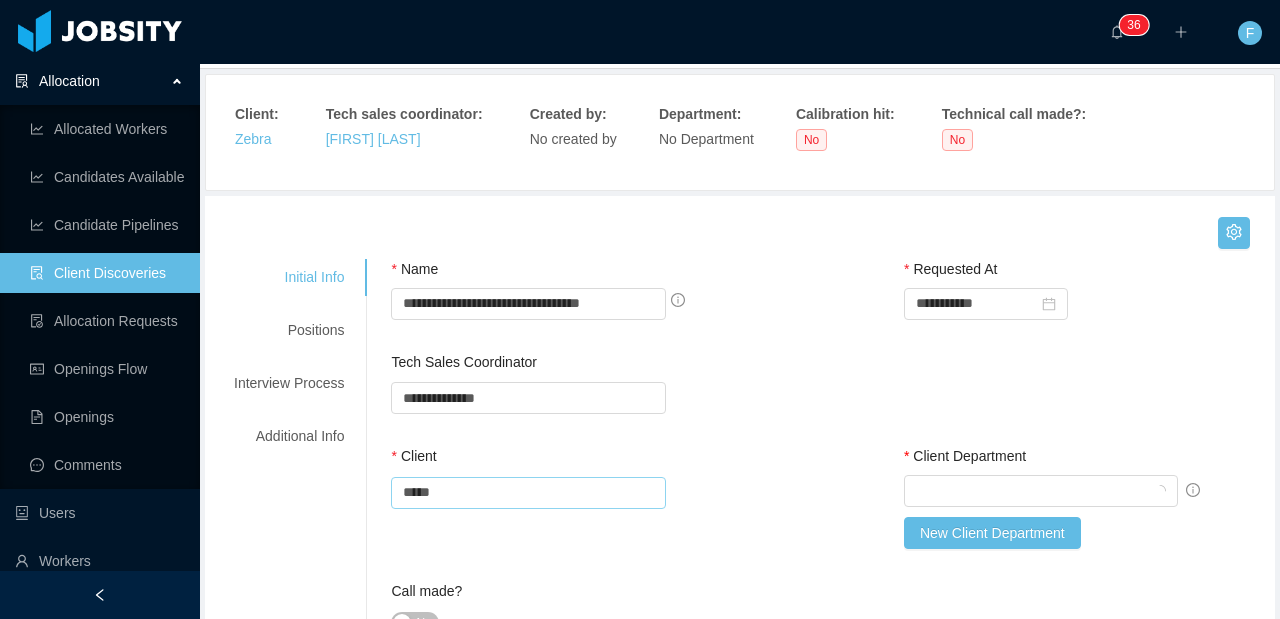 type on "*****" 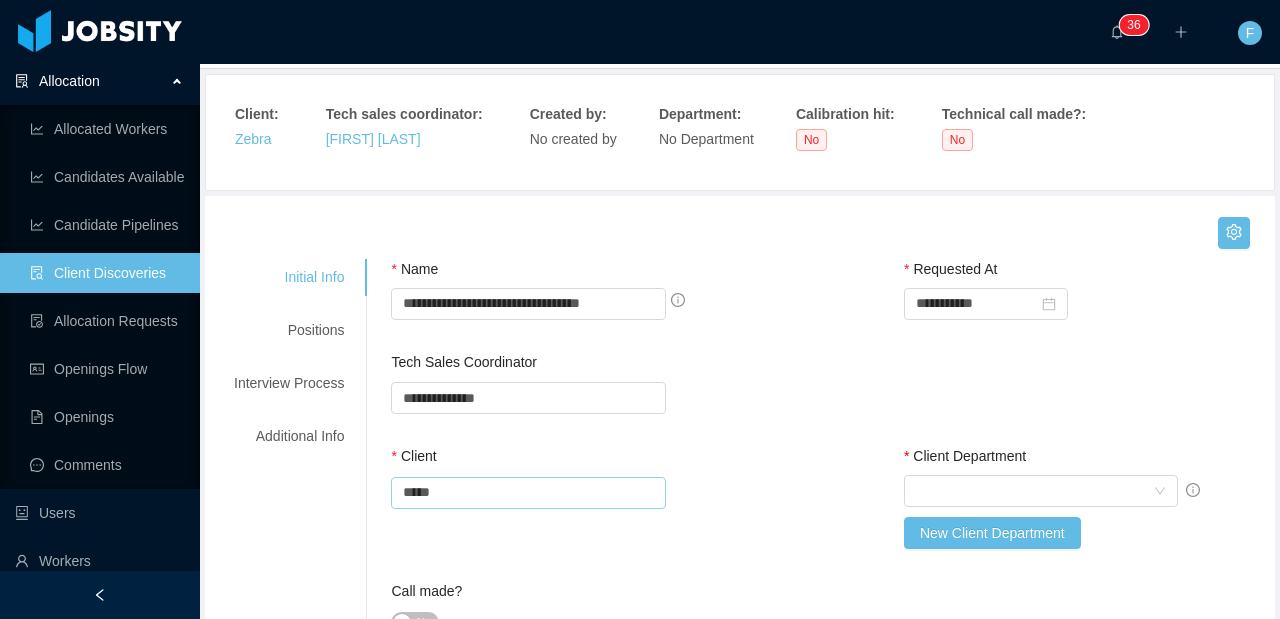 scroll, scrollTop: 248, scrollLeft: 0, axis: vertical 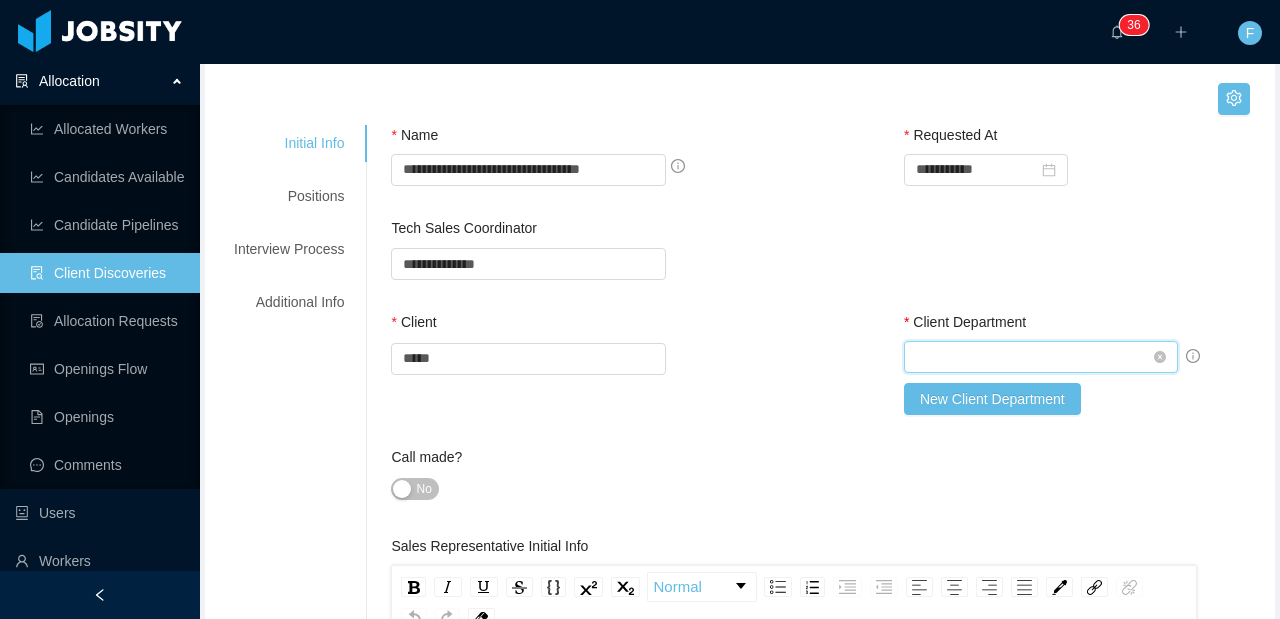 click on "Select Client Department" at bounding box center [1035, 357] 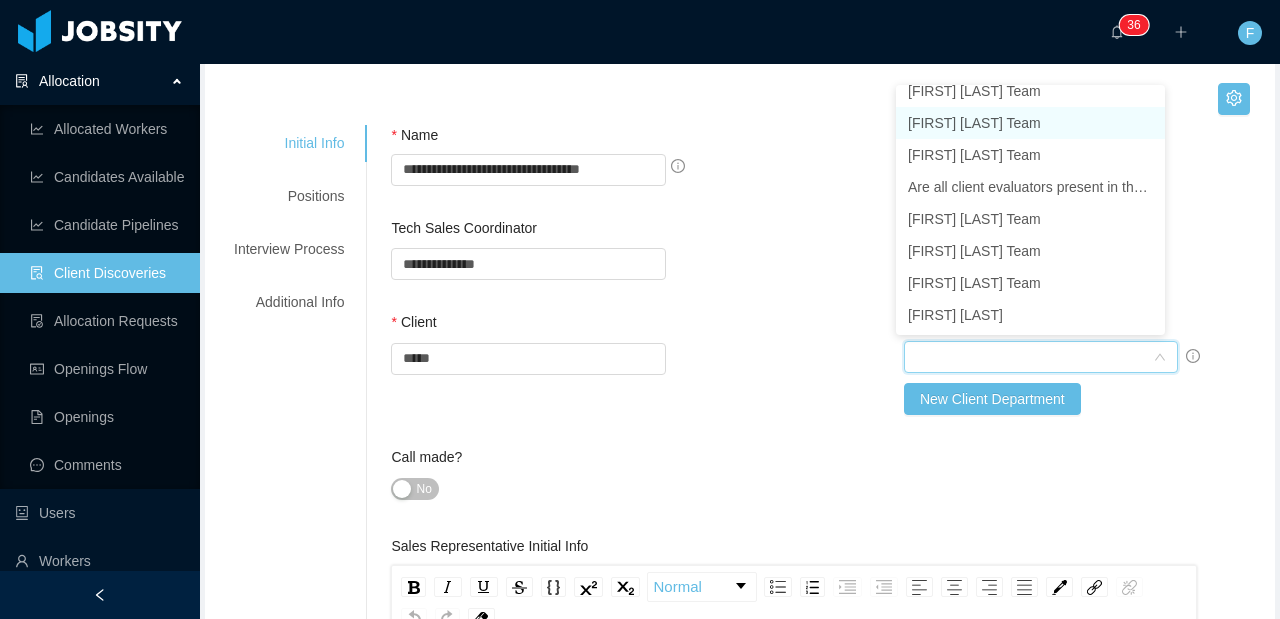 scroll, scrollTop: 207, scrollLeft: 0, axis: vertical 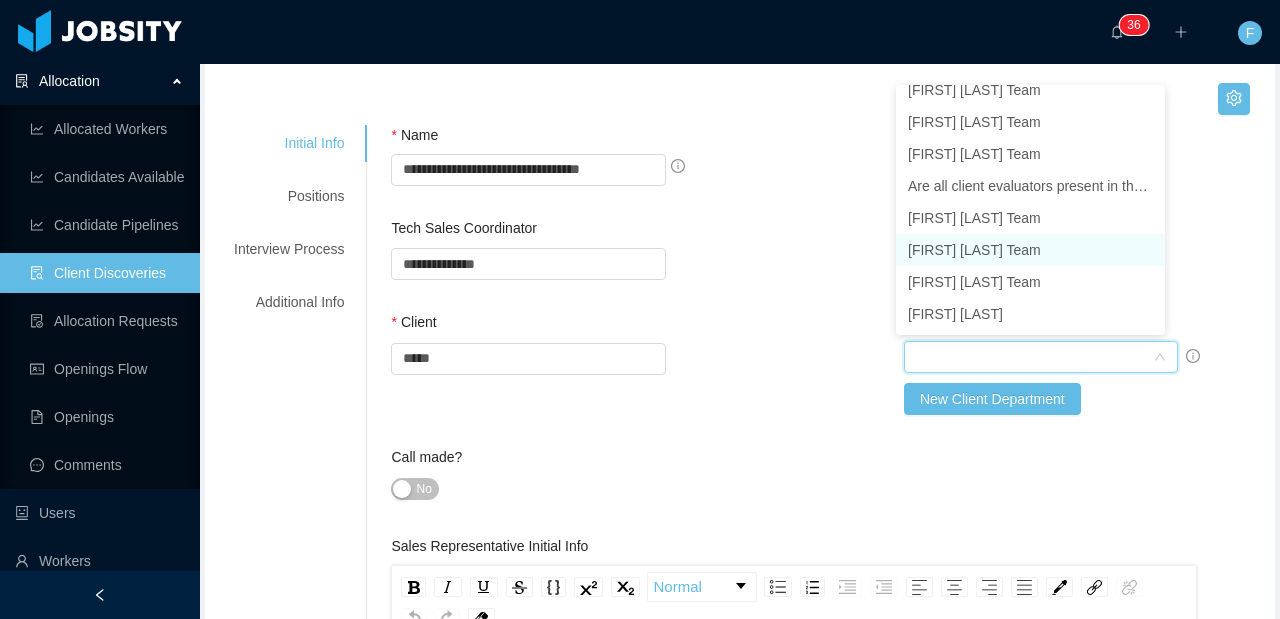 click on "[FIRST] [LAST] Team" at bounding box center [1030, 250] 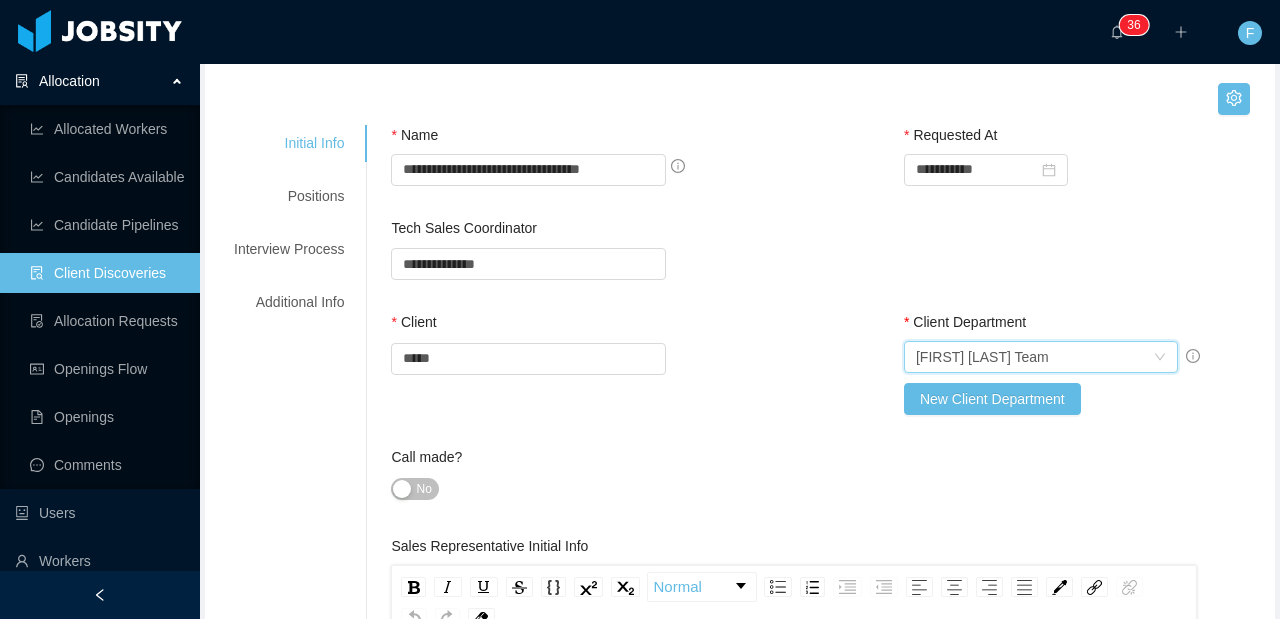 type 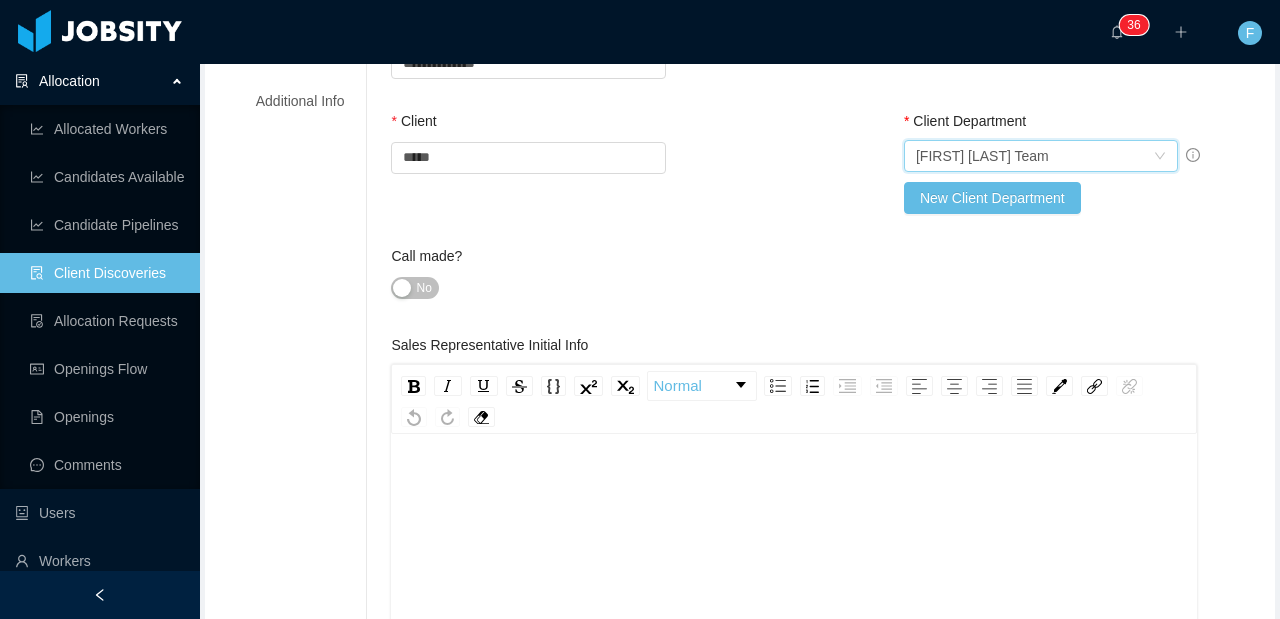 scroll, scrollTop: 347, scrollLeft: 0, axis: vertical 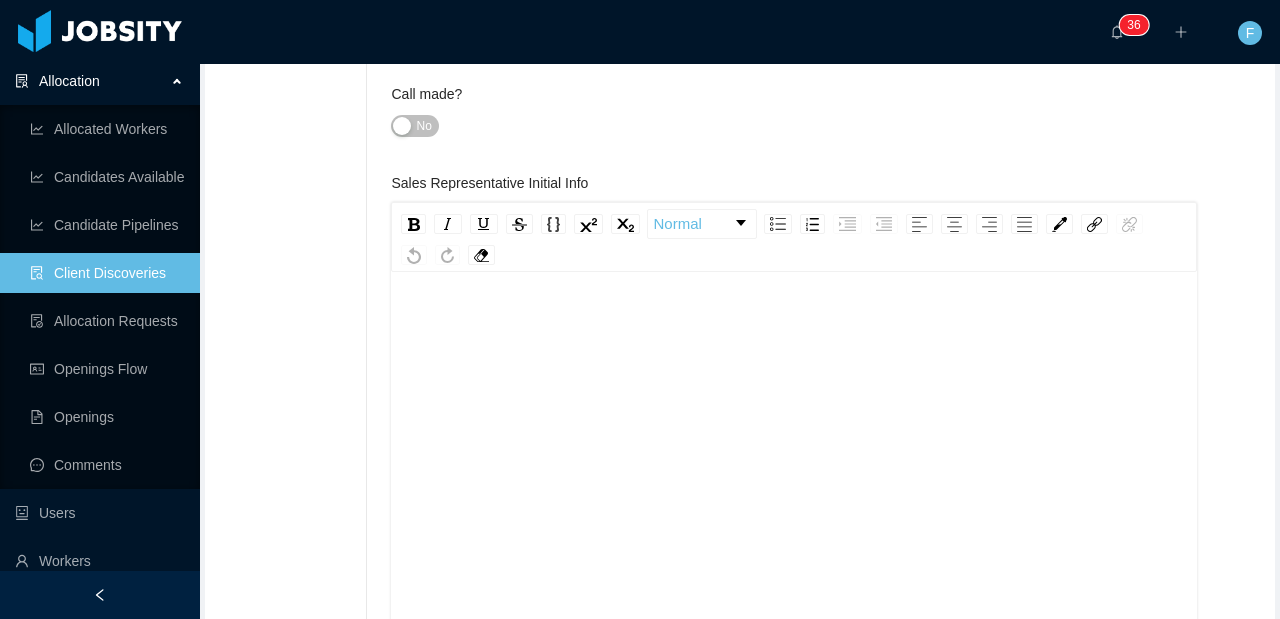 click at bounding box center (794, 481) 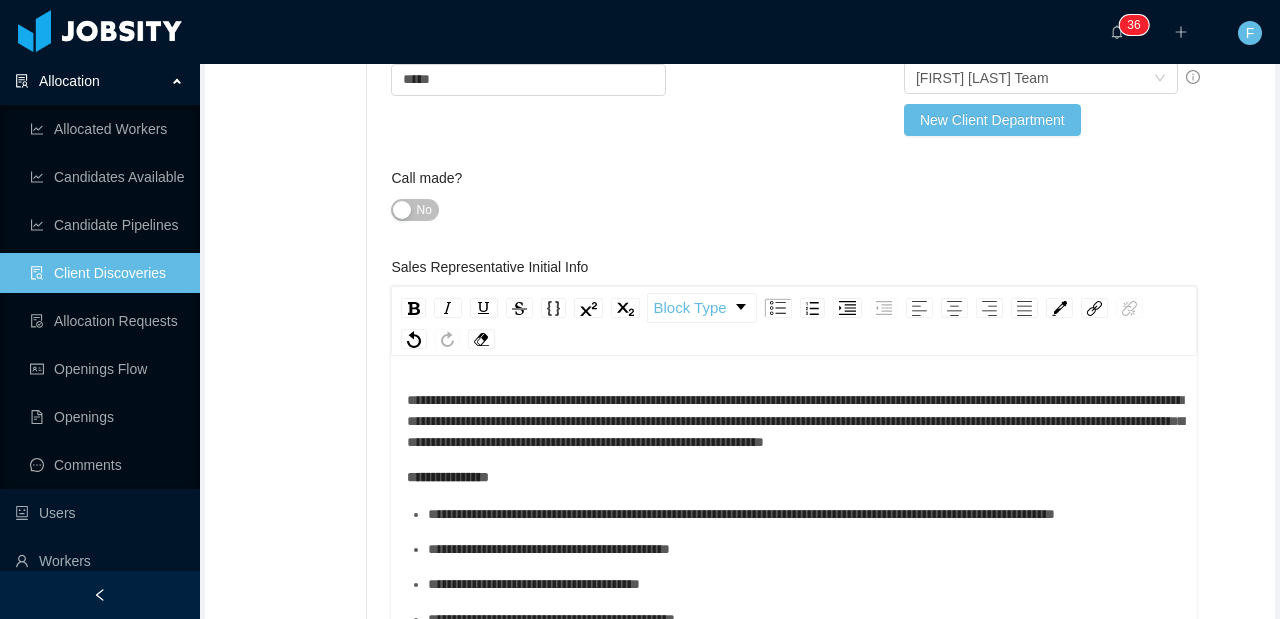 scroll, scrollTop: 632, scrollLeft: 0, axis: vertical 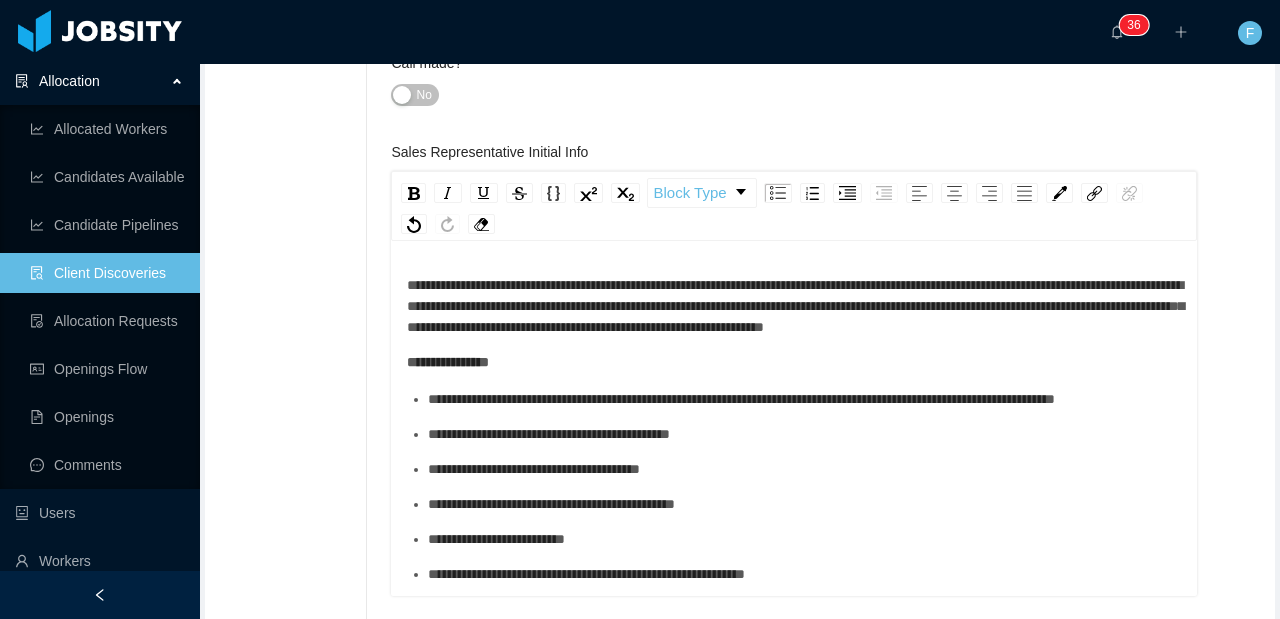 click on "**********" at bounding box center [795, 306] 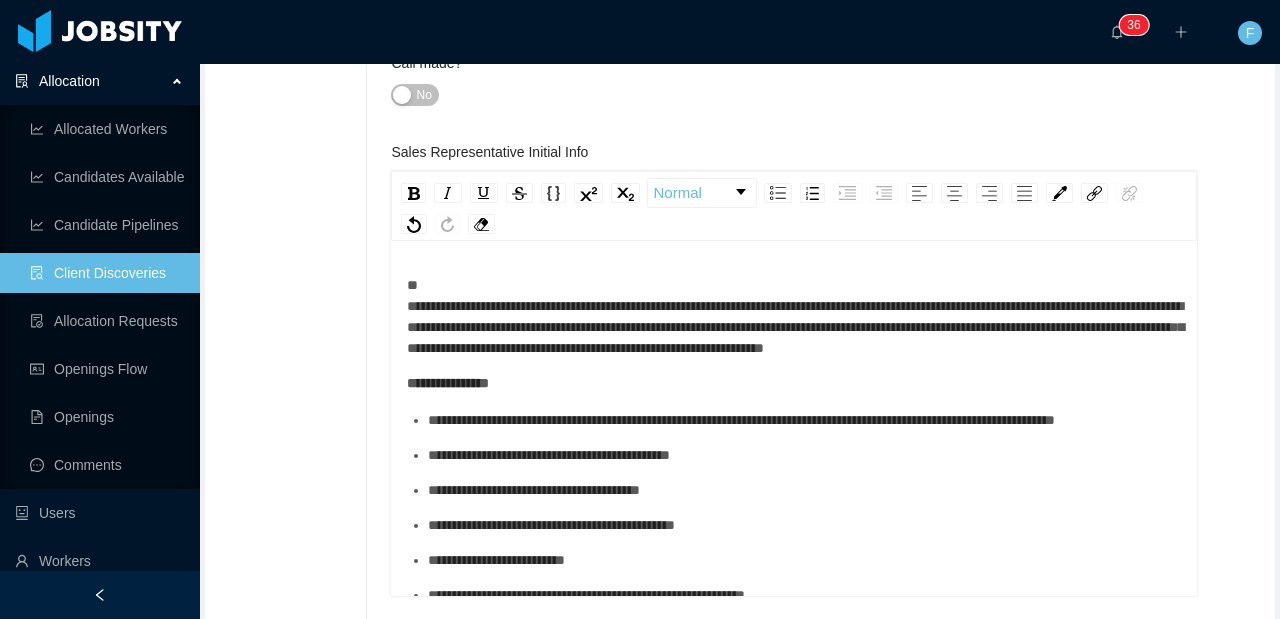 type 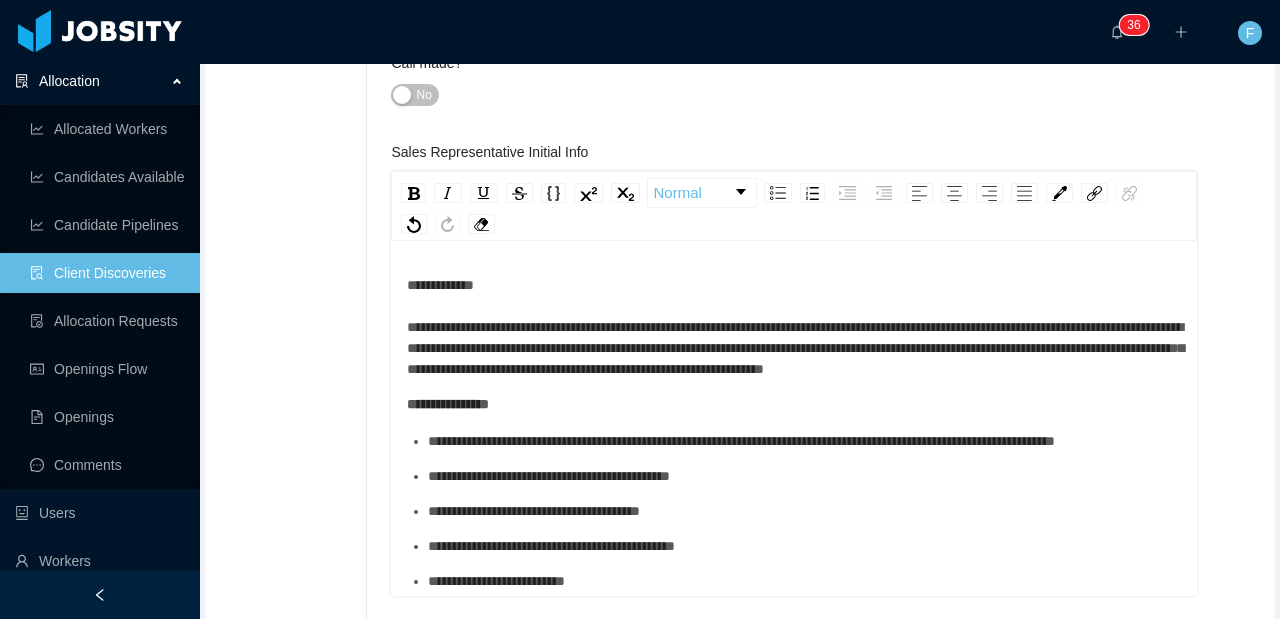 click on "**********" at bounding box center [795, 327] 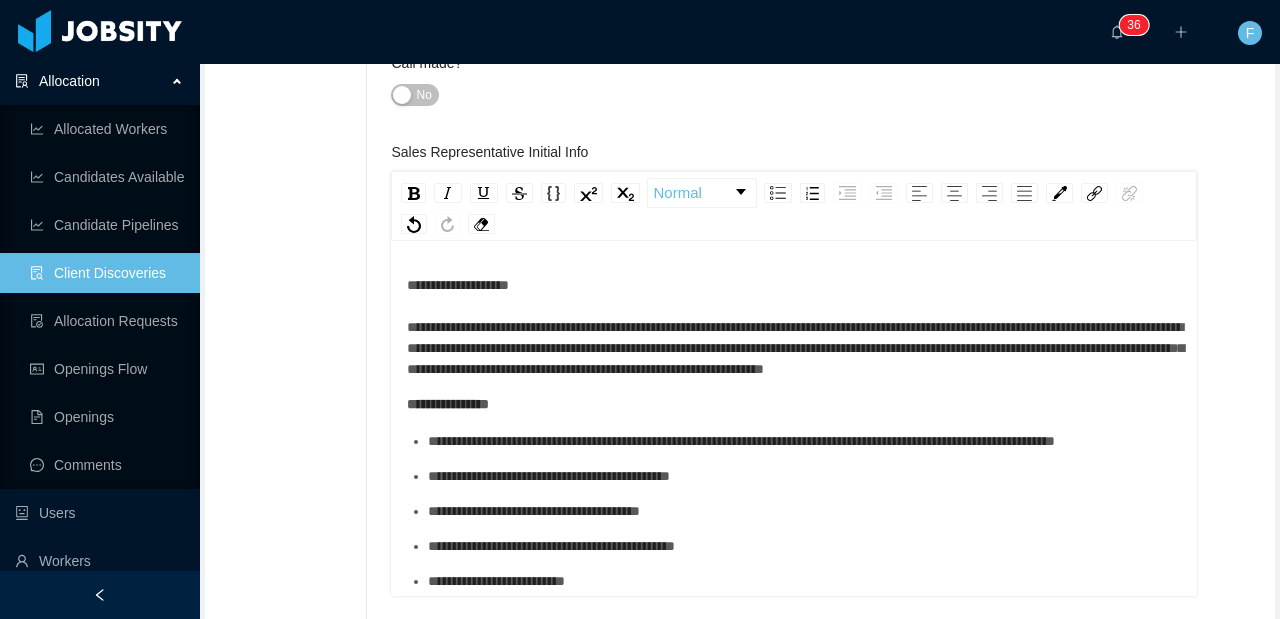 click on "**********" at bounding box center (794, 327) 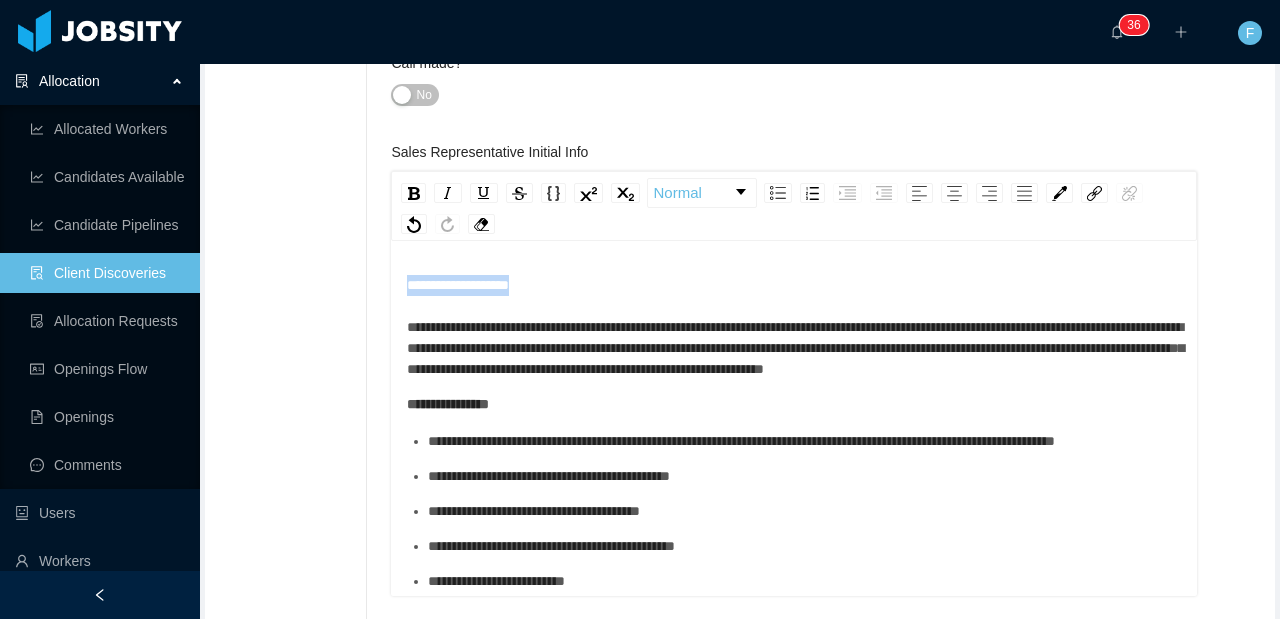 drag, startPoint x: 577, startPoint y: 281, endPoint x: 402, endPoint y: 279, distance: 175.01143 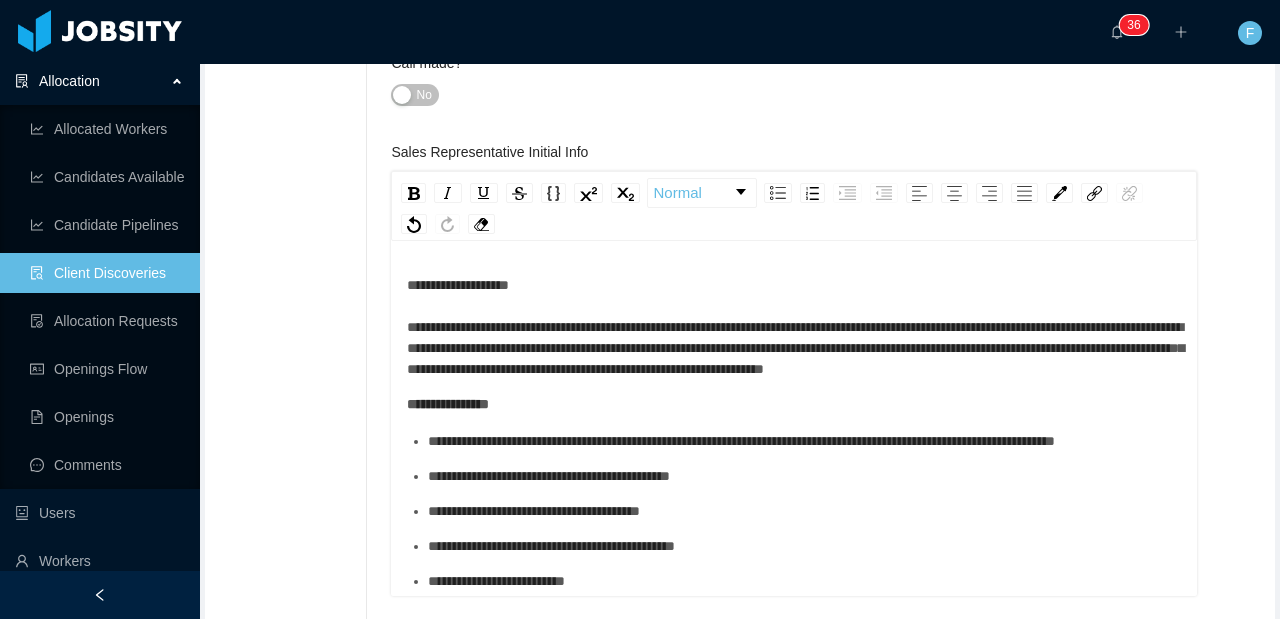 click on "**********" at bounding box center [793, 421] 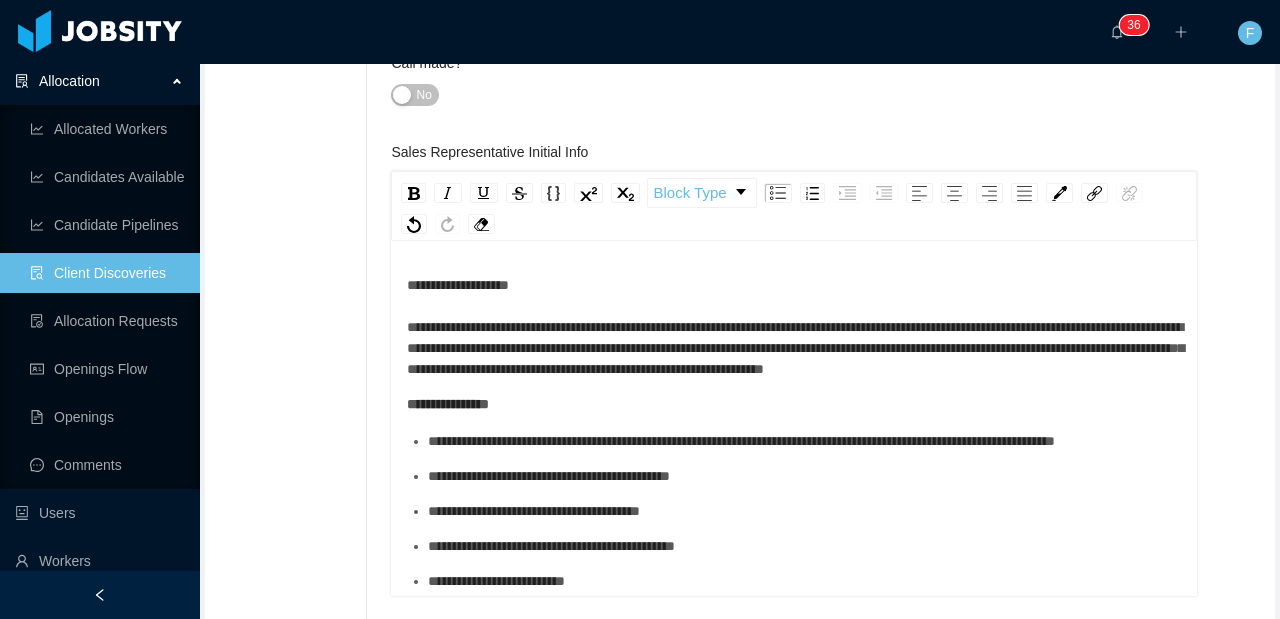 click on "**********" at bounding box center (794, 327) 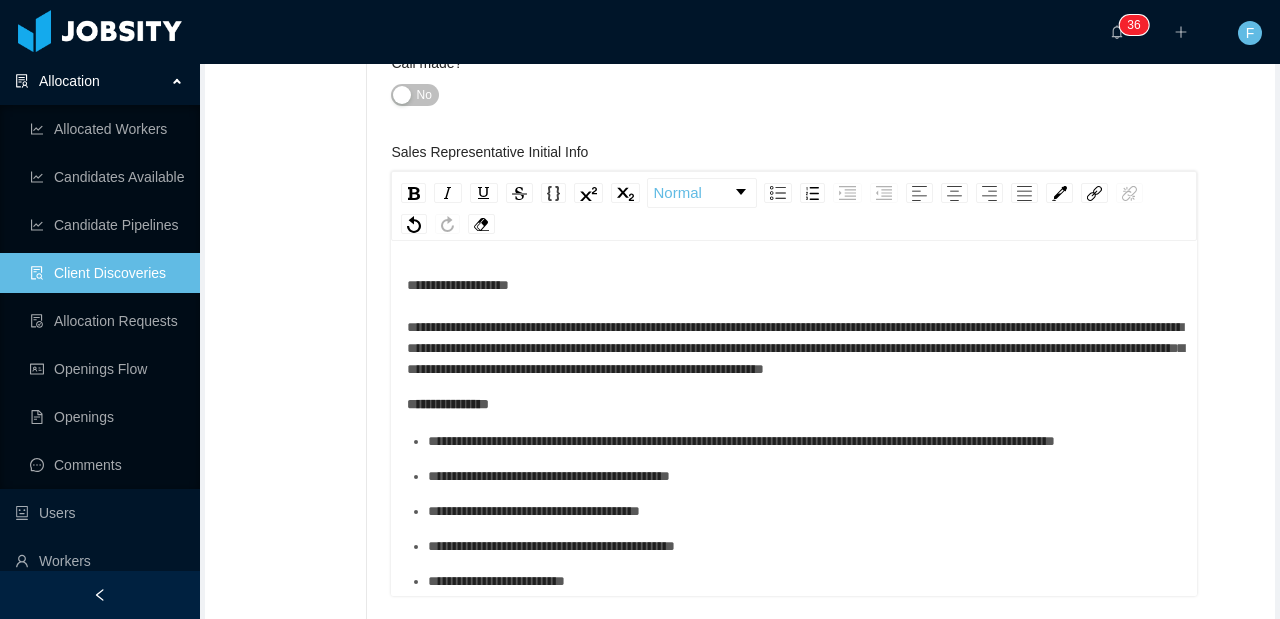 click on "**********" at bounding box center [794, 327] 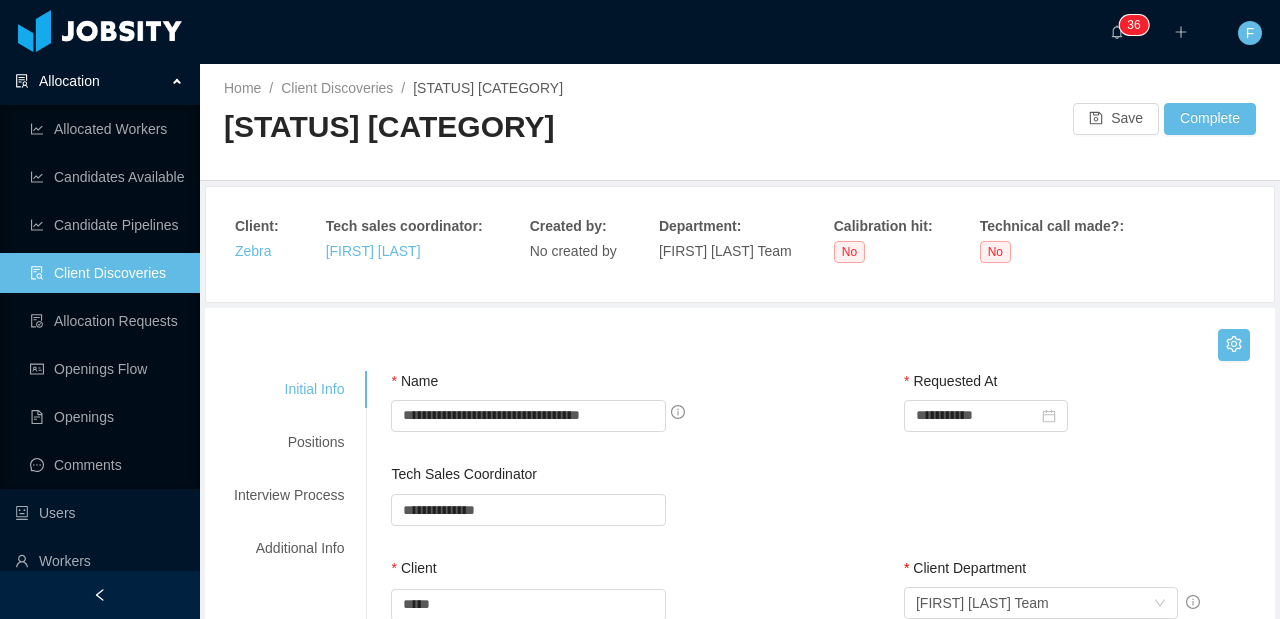 scroll, scrollTop: 0, scrollLeft: 0, axis: both 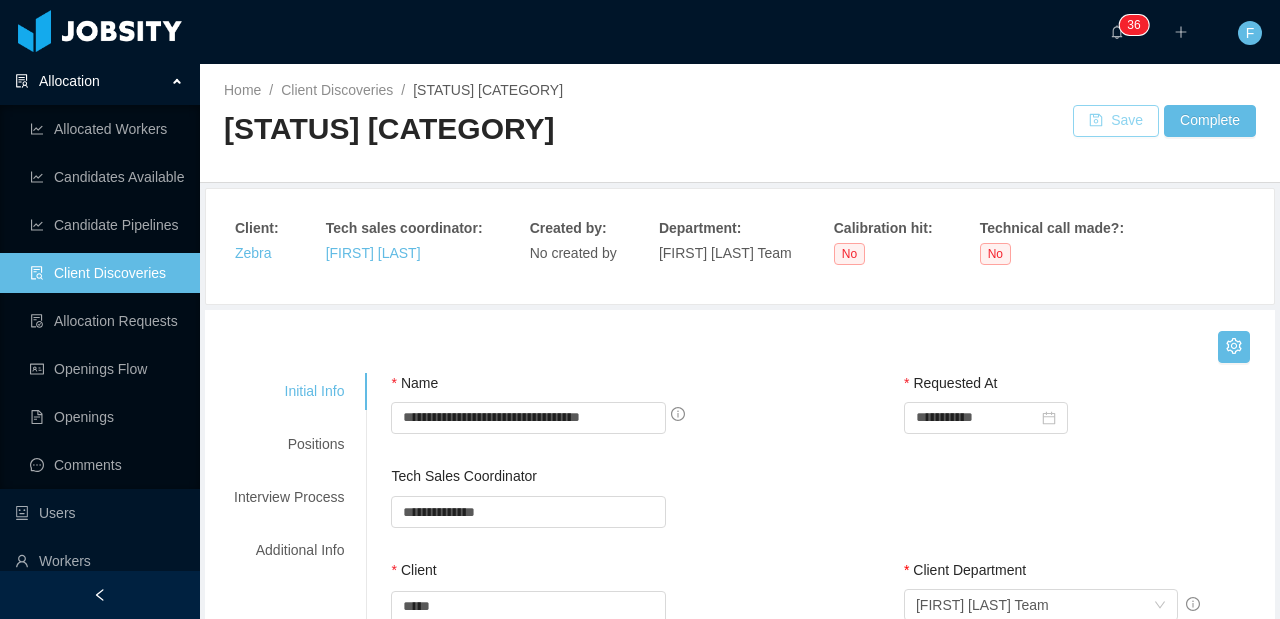 click on "Save" at bounding box center [1116, 121] 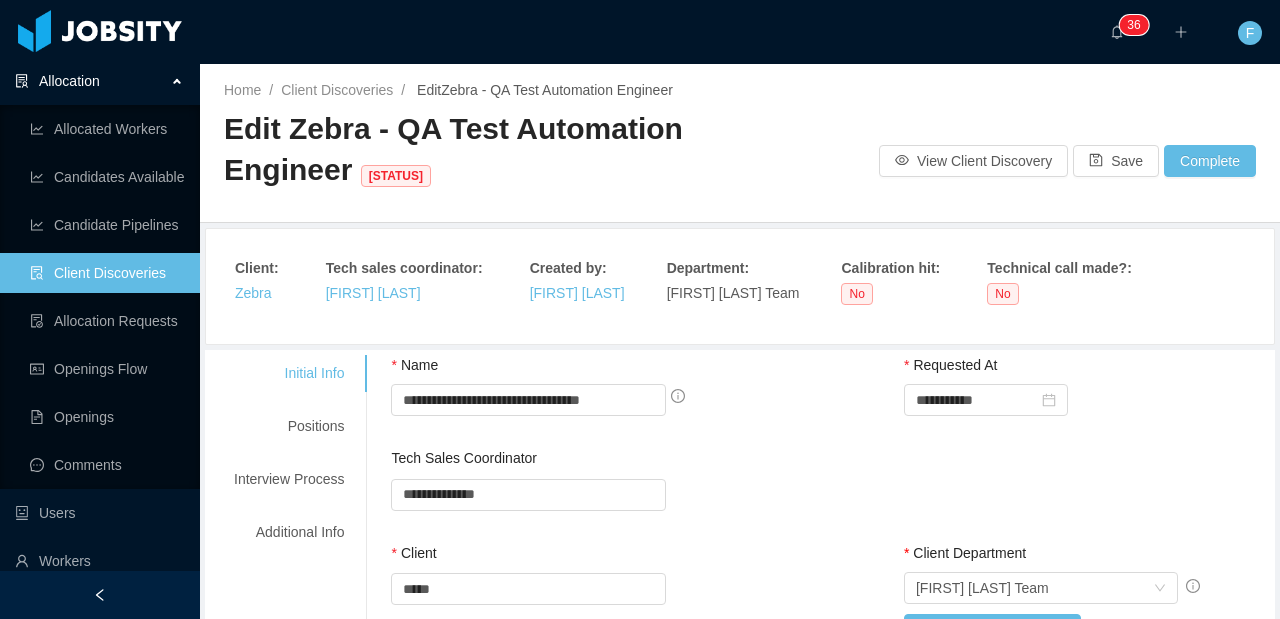 click on "Client Discoveries" at bounding box center (107, 273) 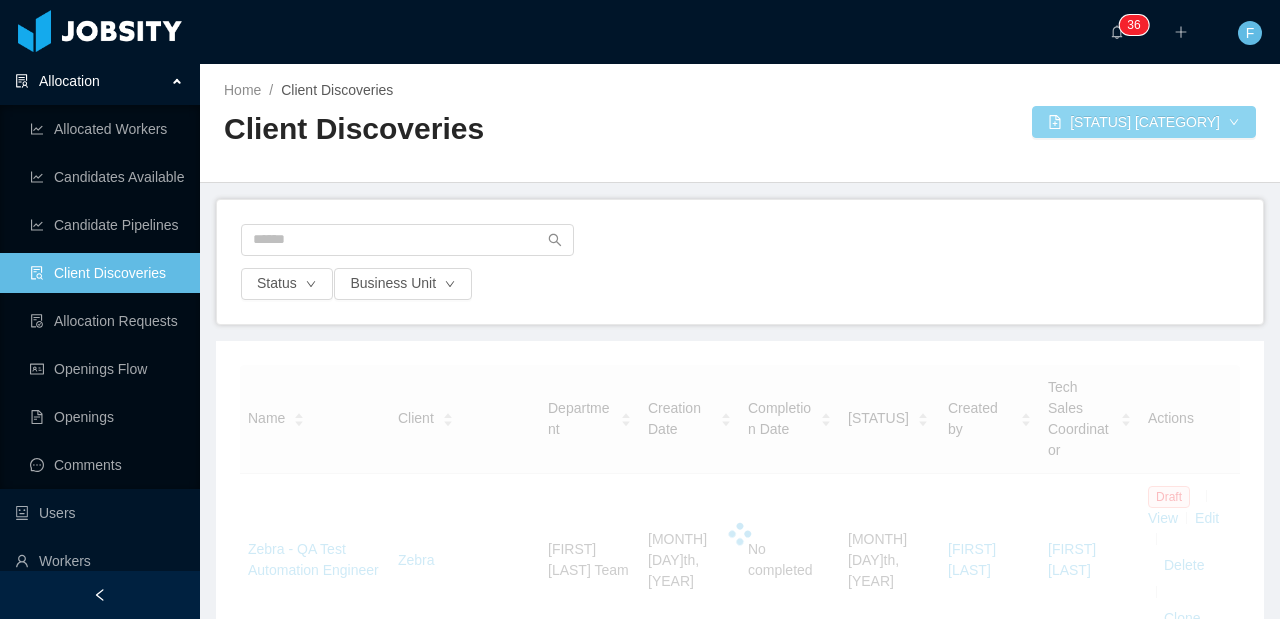 click on "[STATUS] [CATEGORY]" at bounding box center [1144, 122] 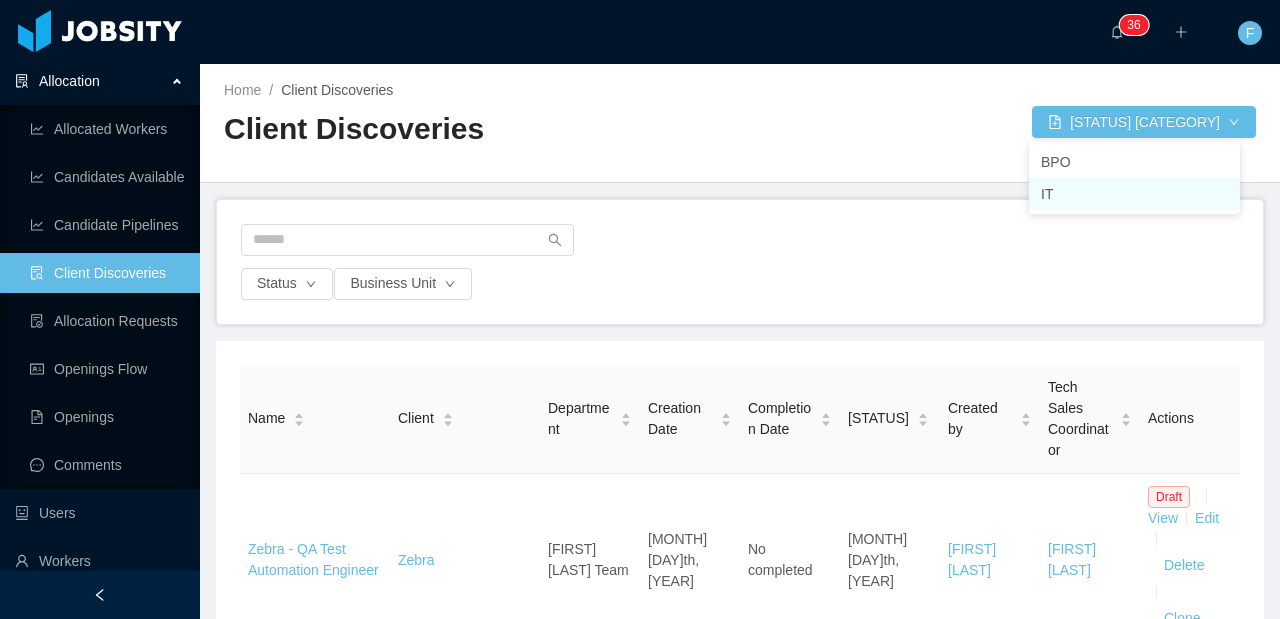 click on "IT" at bounding box center [1134, 194] 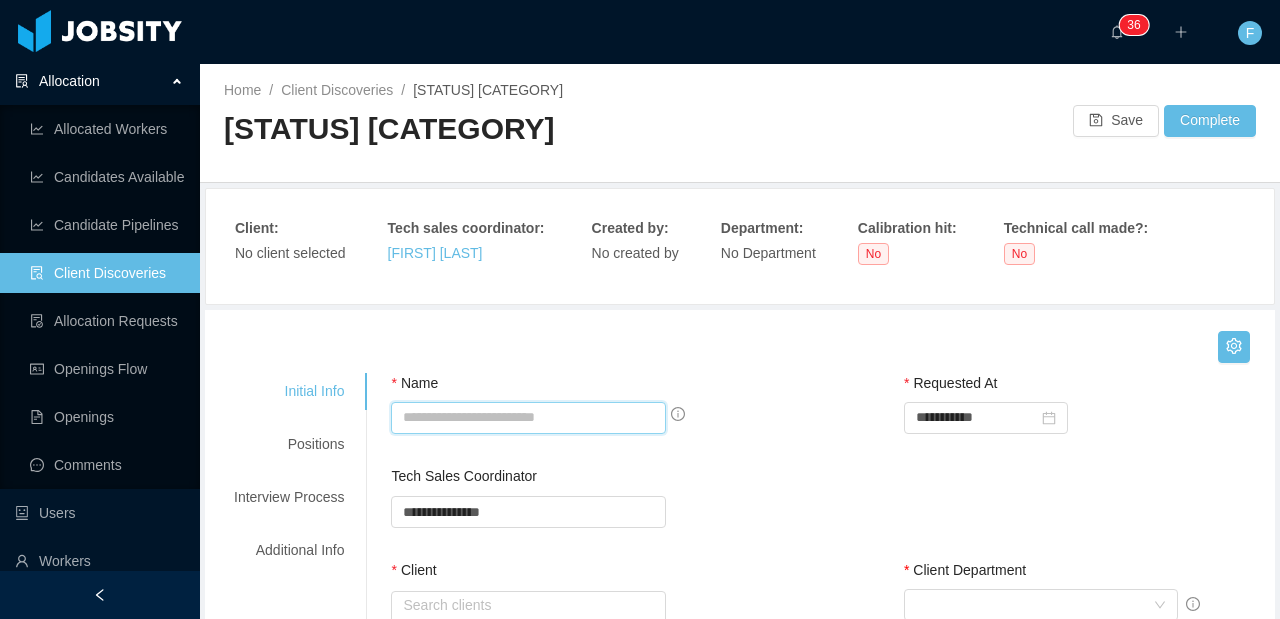 click on "Name" at bounding box center (528, 418) 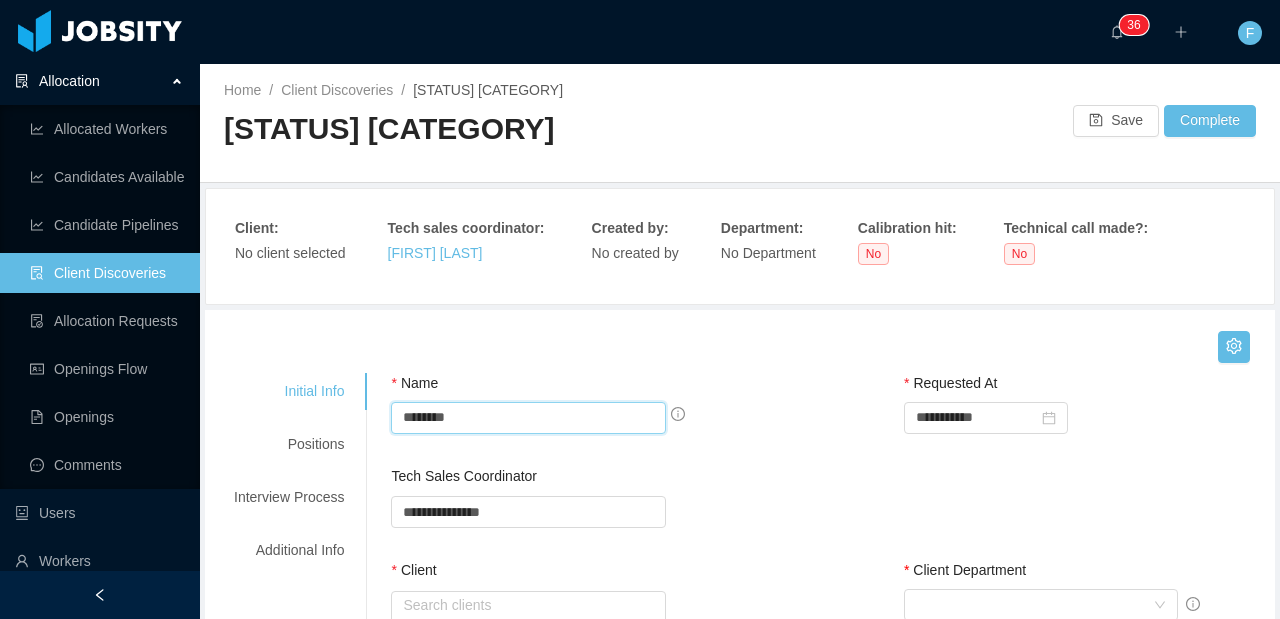 paste on "**********" 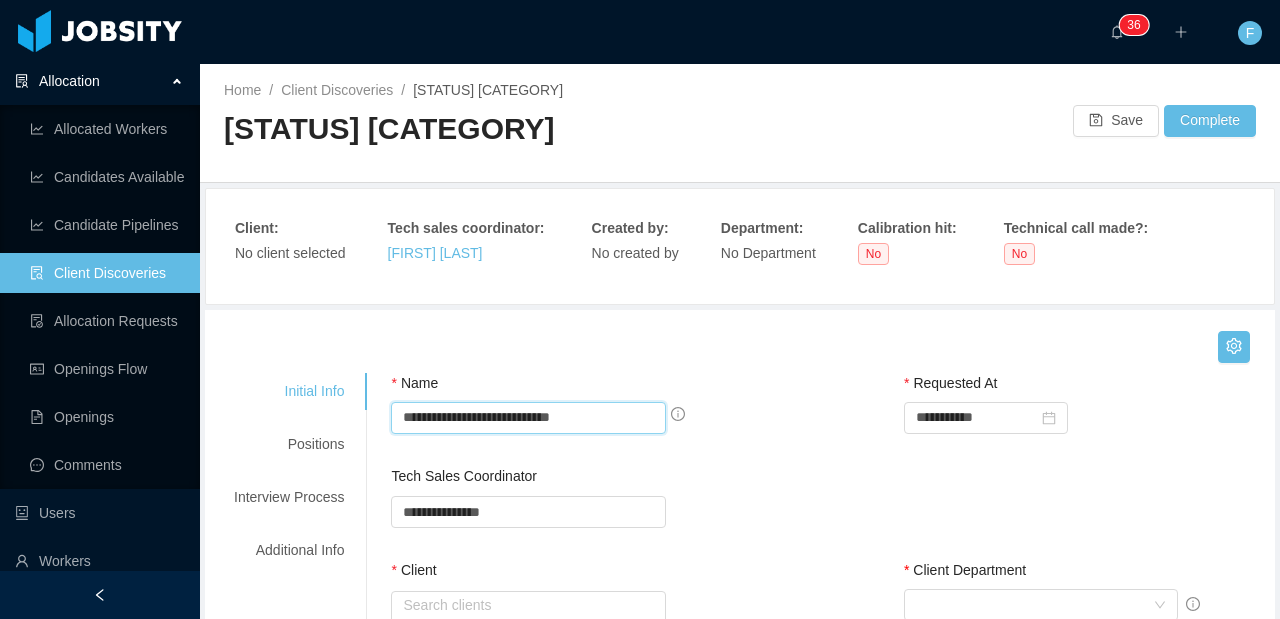 click on "**********" at bounding box center [528, 418] 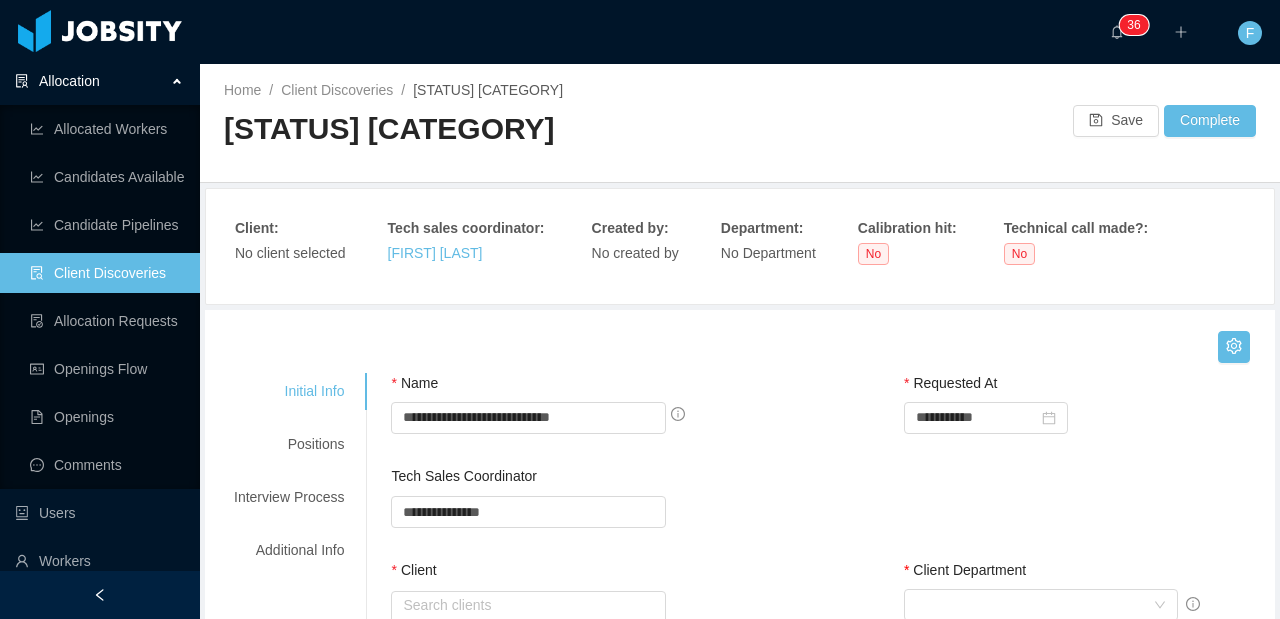click on "**********" at bounding box center (830, 419) 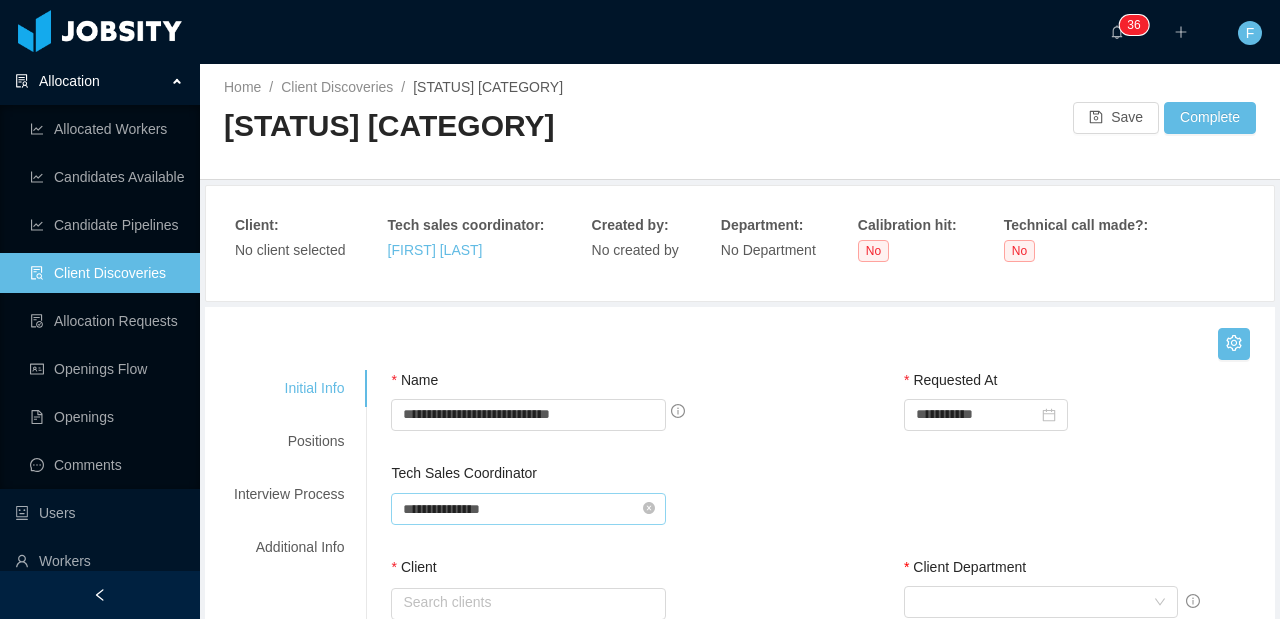 scroll, scrollTop: 4, scrollLeft: 0, axis: vertical 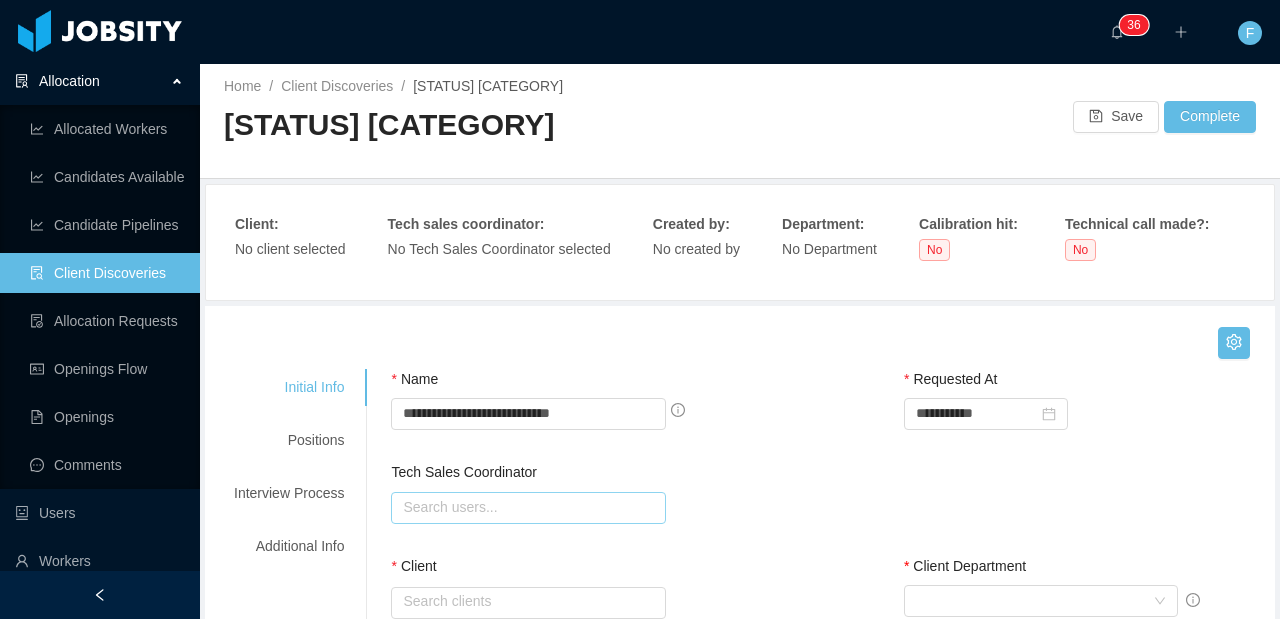 click at bounding box center (528, 508) 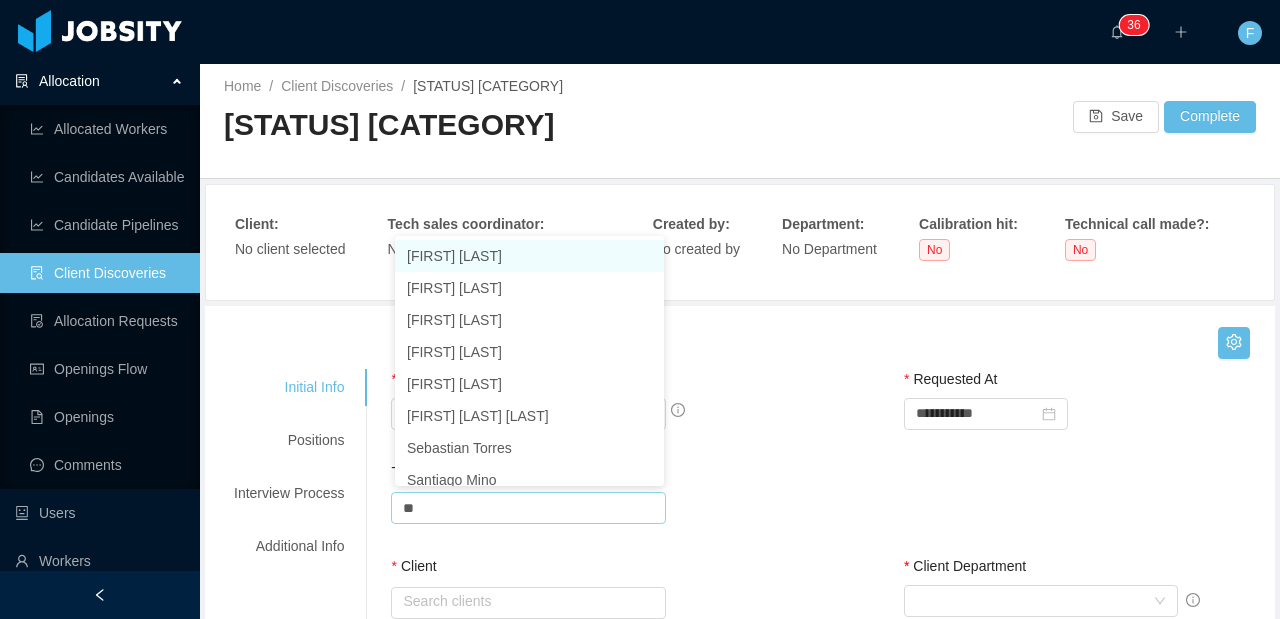 scroll, scrollTop: 10, scrollLeft: 0, axis: vertical 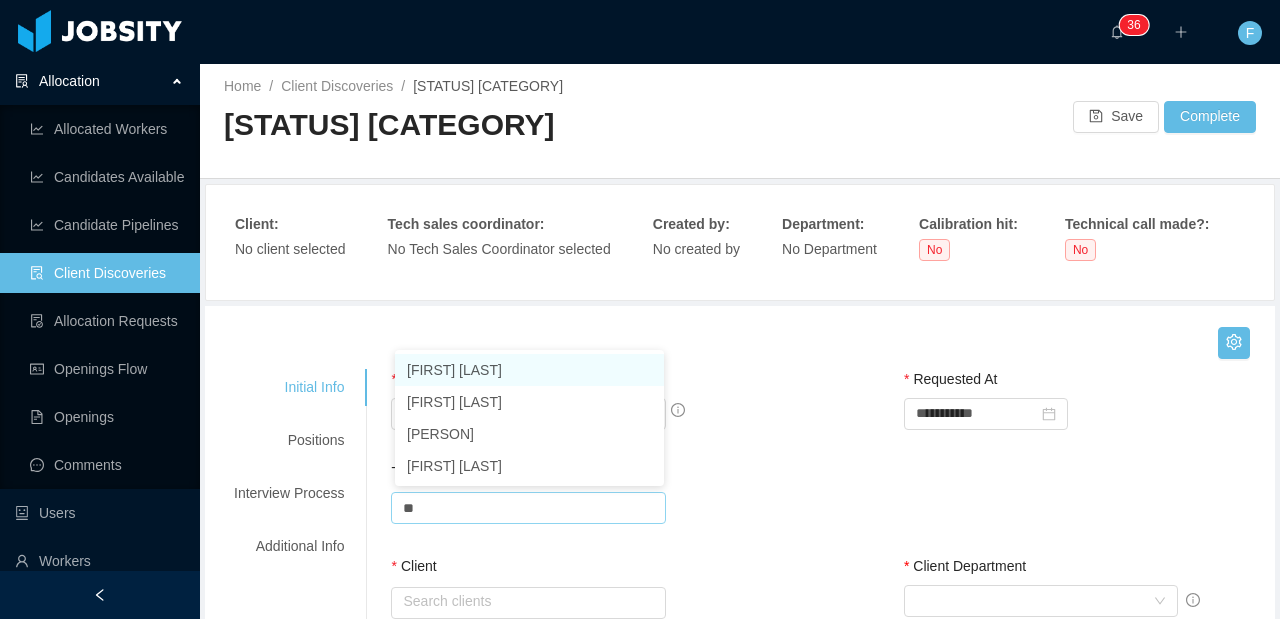 click on "[FIRST] [LAST]" at bounding box center [529, 370] 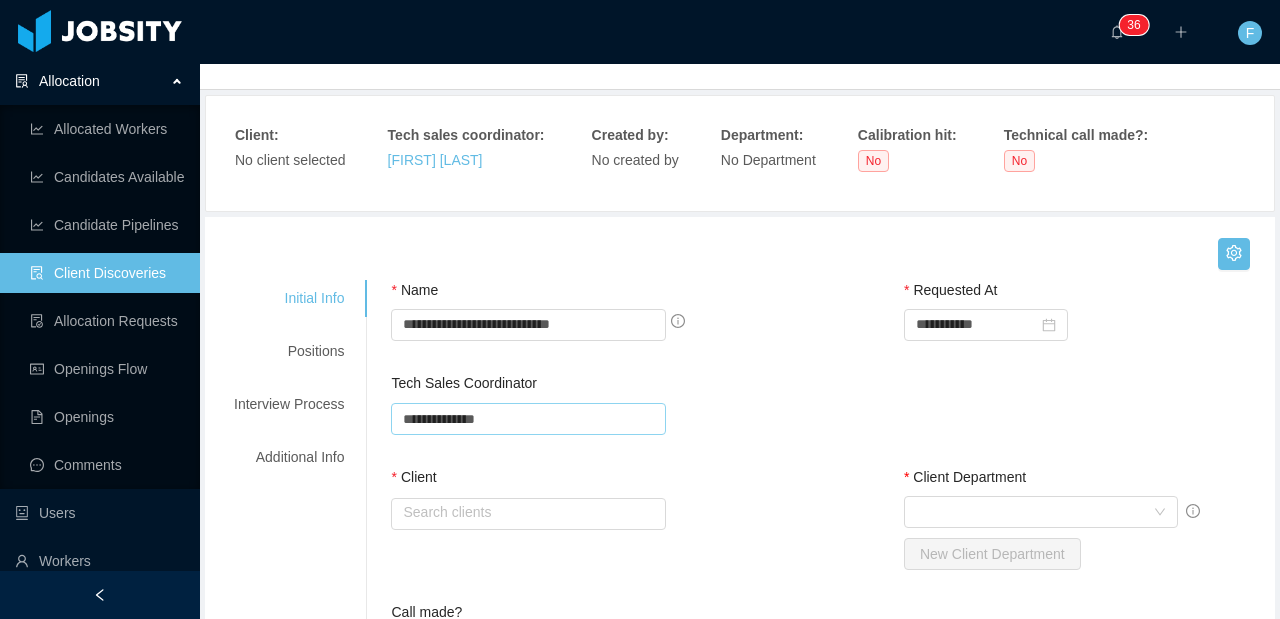 scroll, scrollTop: 111, scrollLeft: 0, axis: vertical 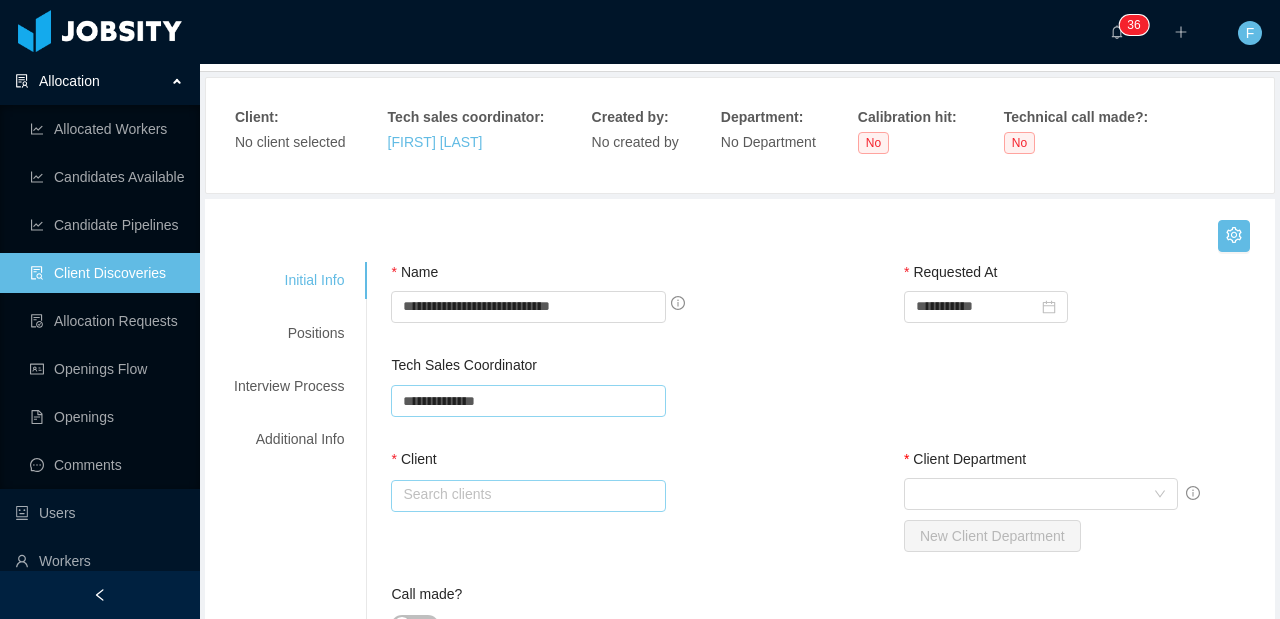 type on "**********" 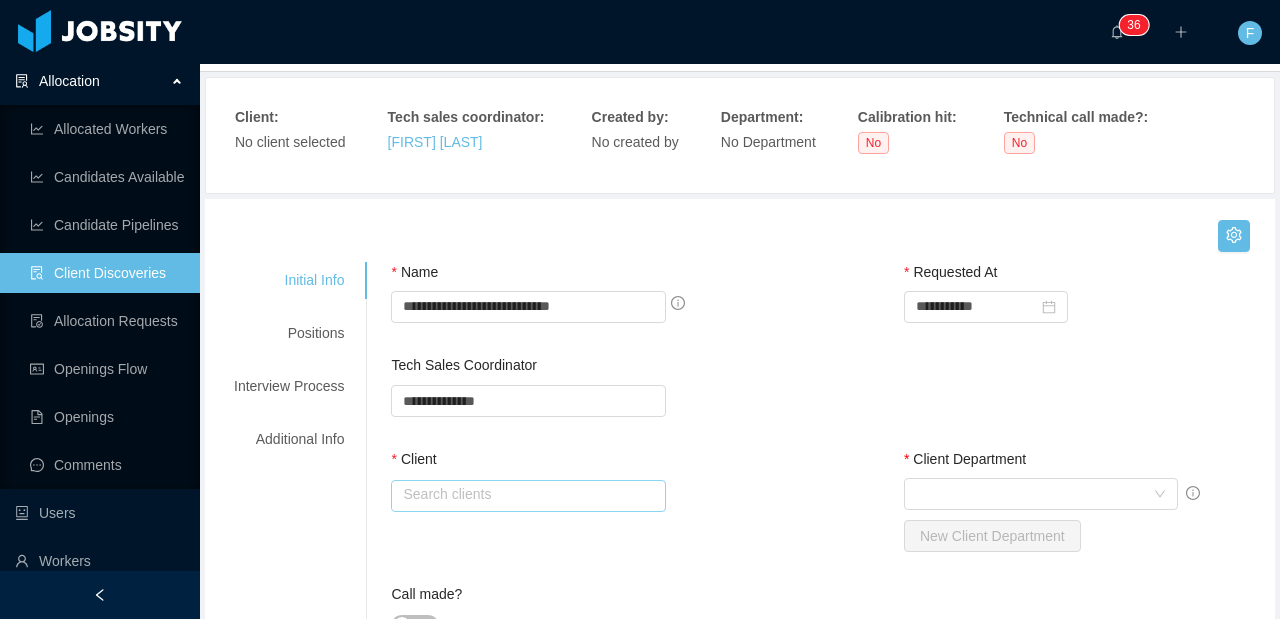 click at bounding box center [528, 496] 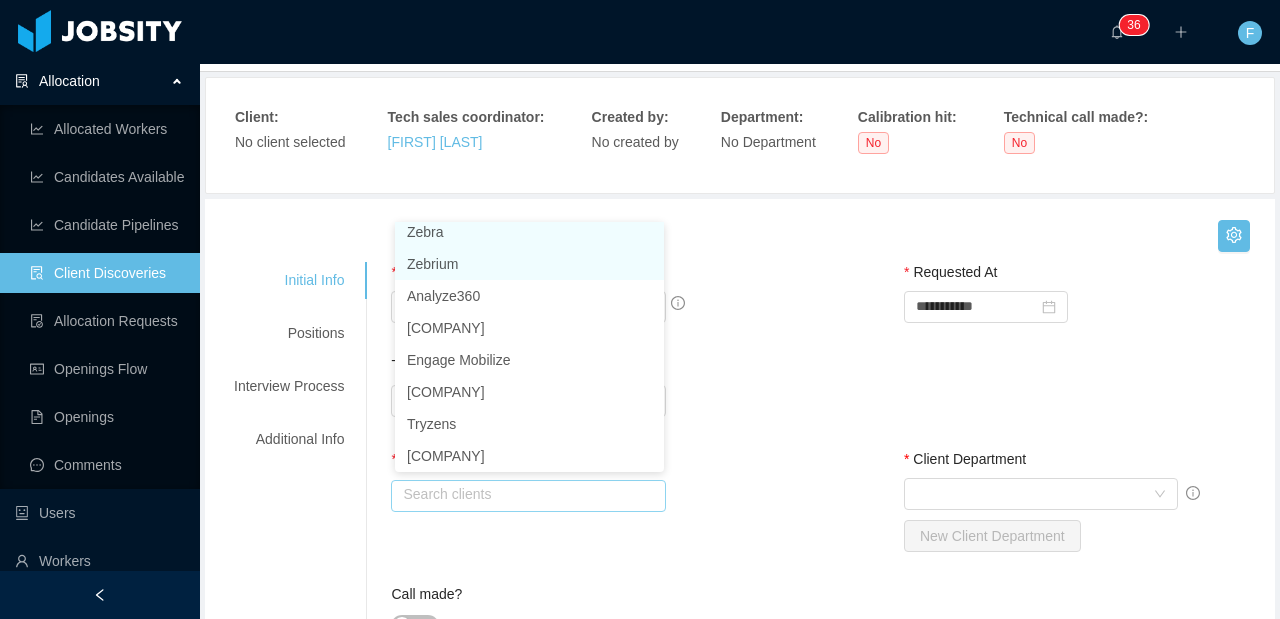 scroll, scrollTop: 4, scrollLeft: 0, axis: vertical 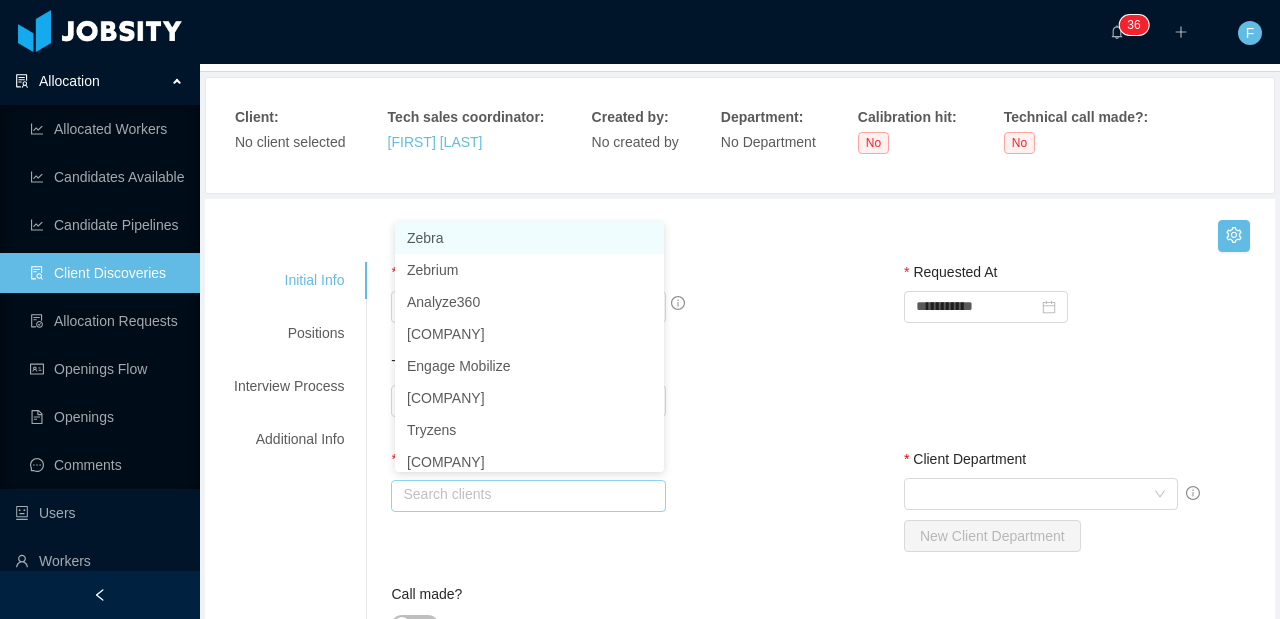 drag, startPoint x: 494, startPoint y: 240, endPoint x: 816, endPoint y: 454, distance: 386.62643 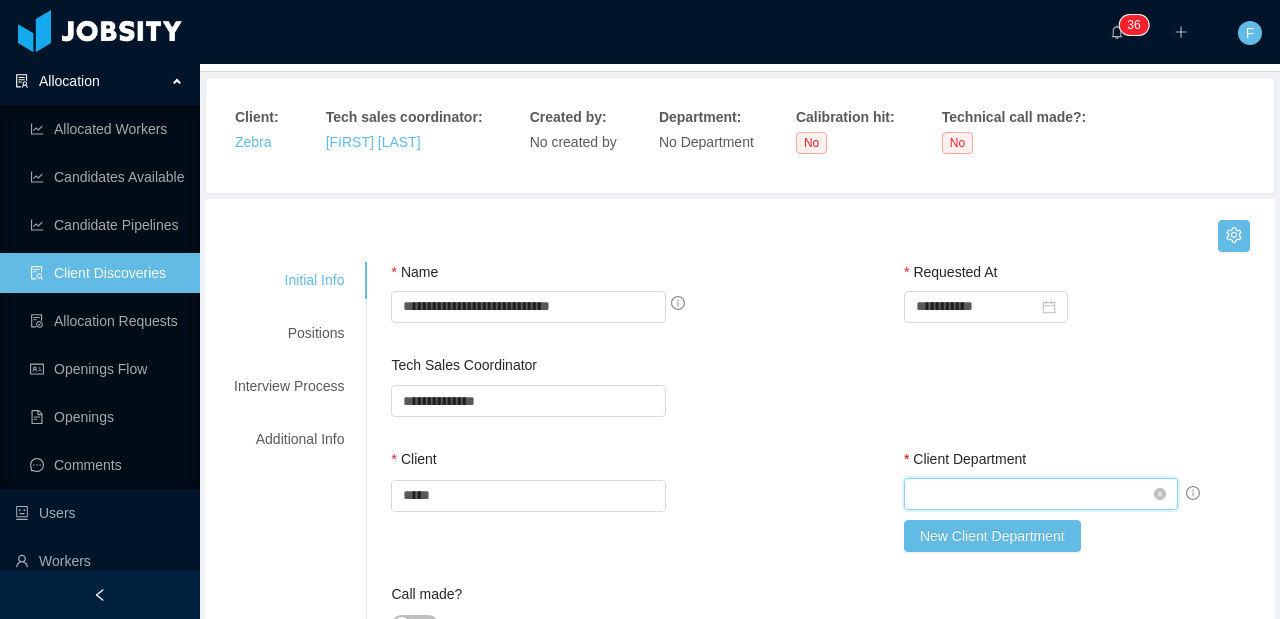 click on "Select Client Department" at bounding box center (1035, 494) 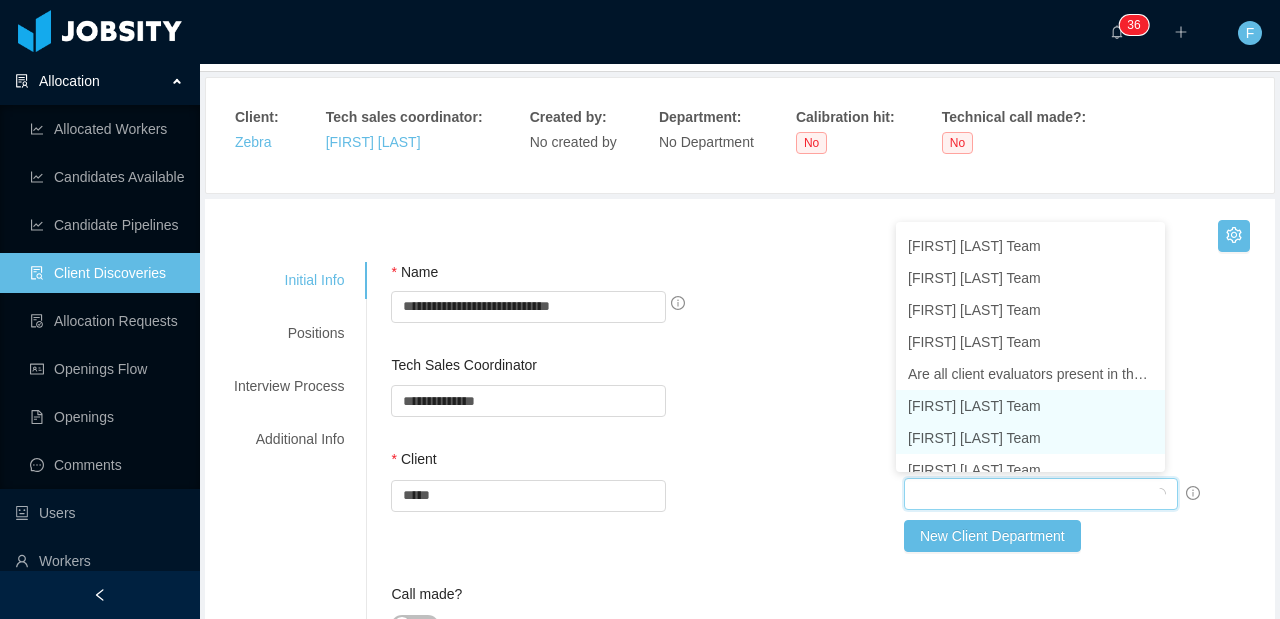 scroll, scrollTop: 157, scrollLeft: 0, axis: vertical 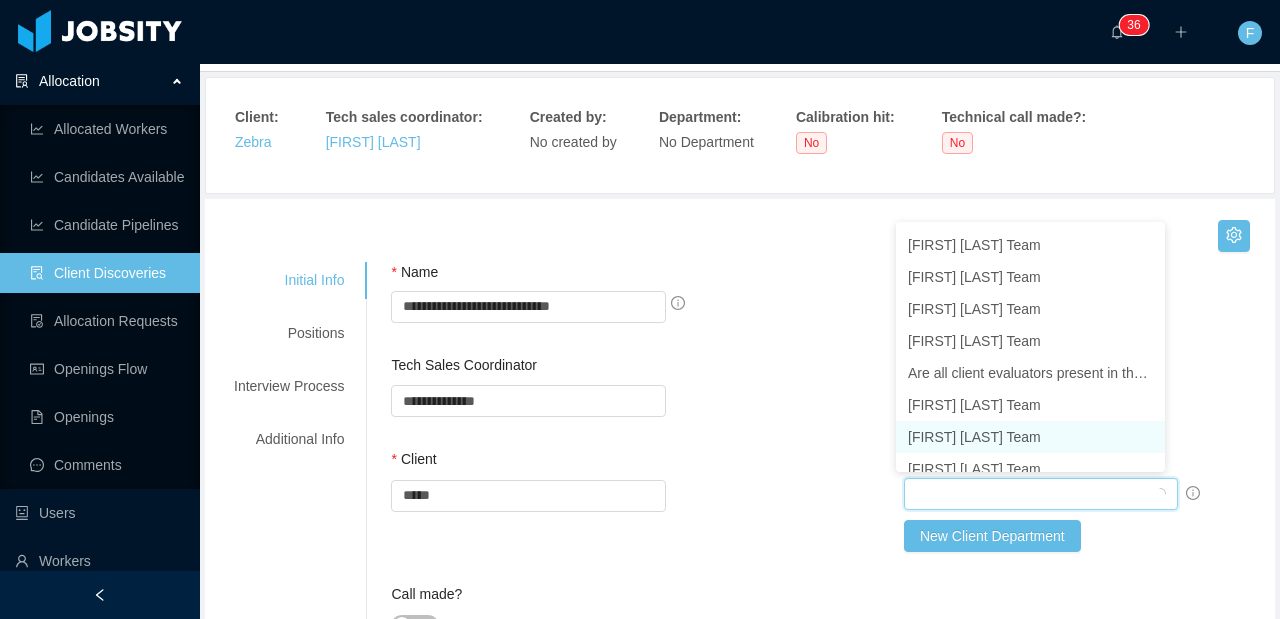 click on "[FIRST] [LAST] Team" at bounding box center (1030, 437) 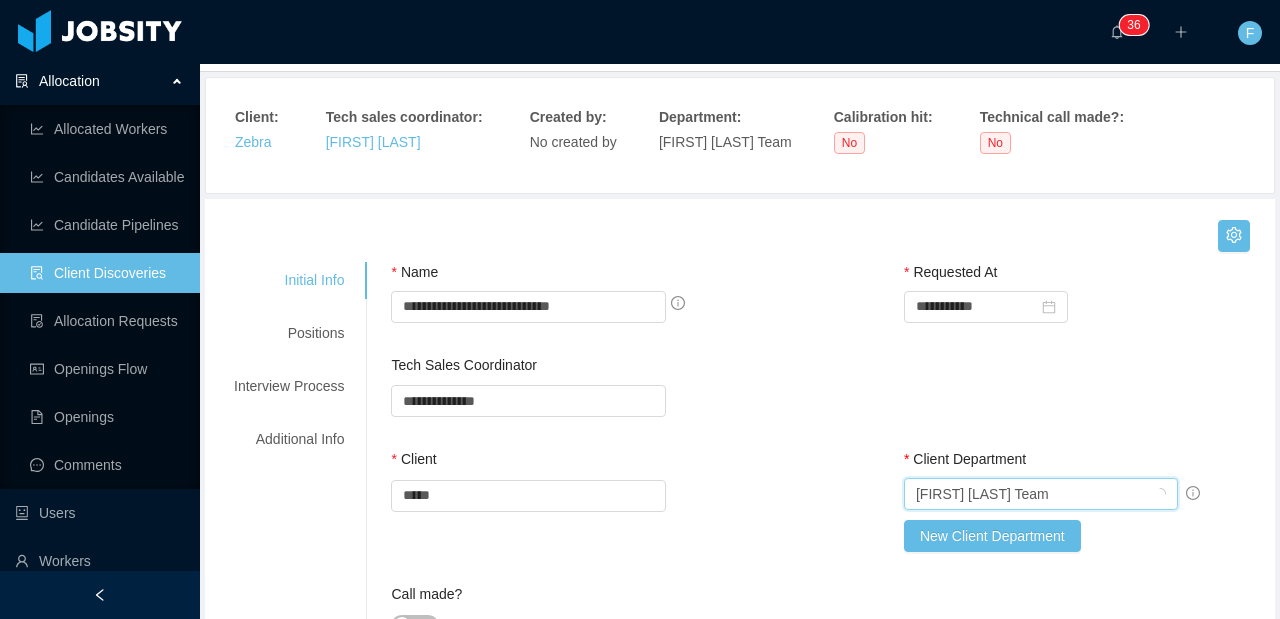 click on "**********" at bounding box center (830, 402) 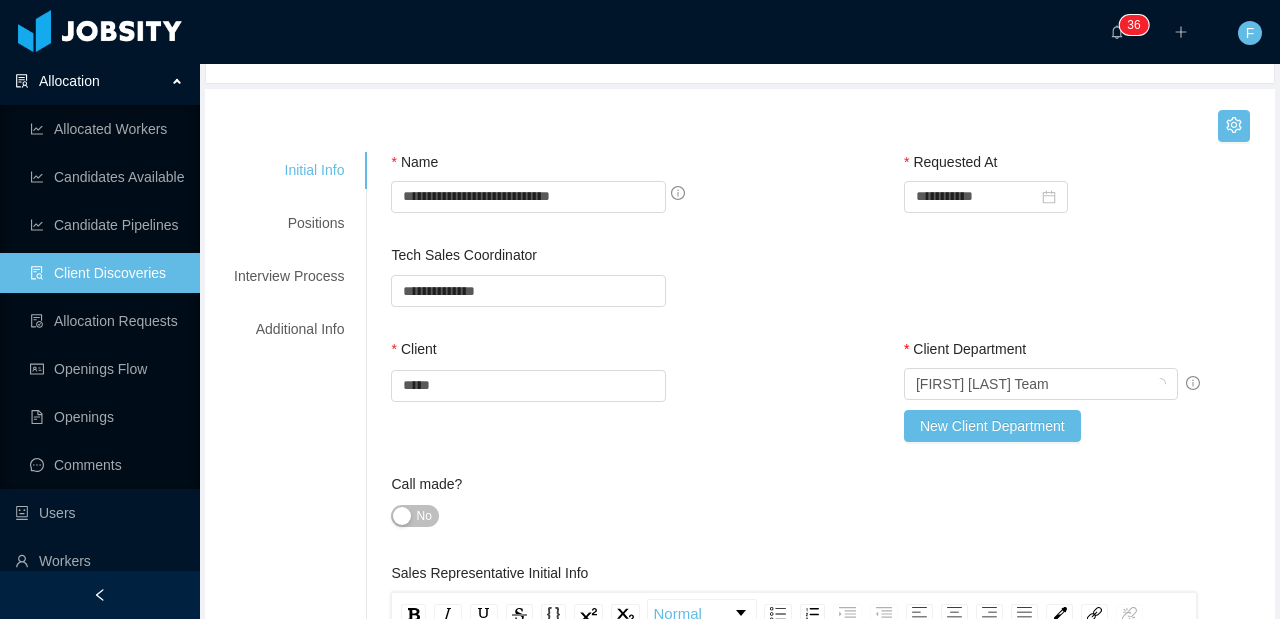 scroll, scrollTop: 491, scrollLeft: 0, axis: vertical 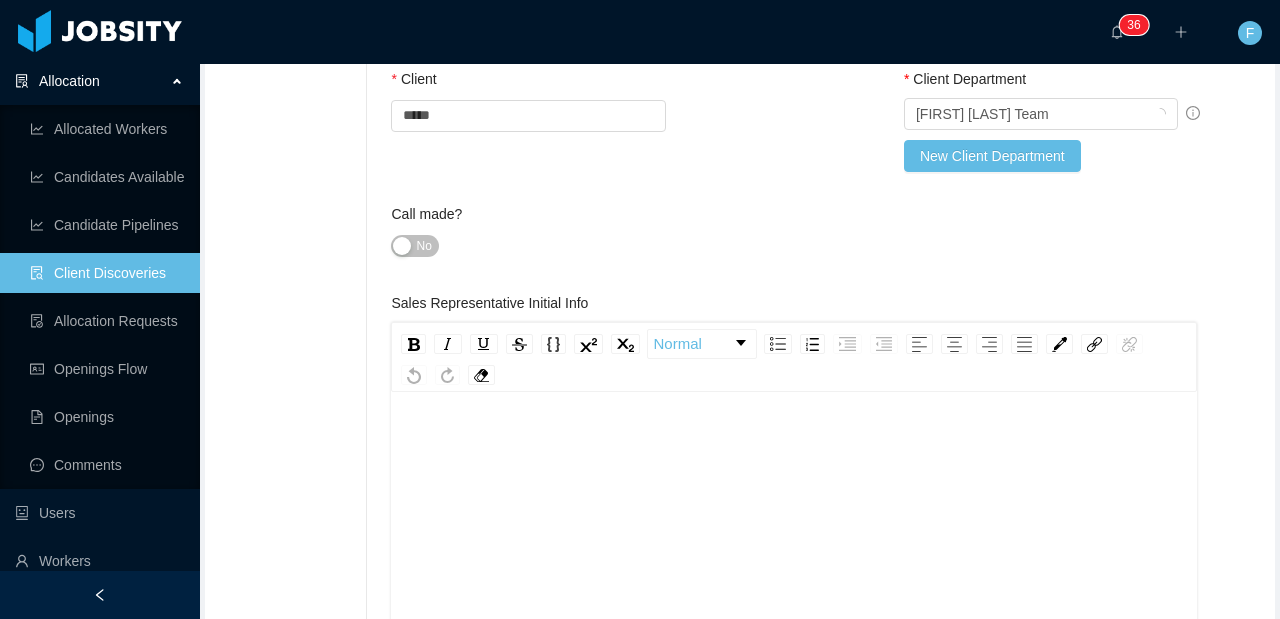 type 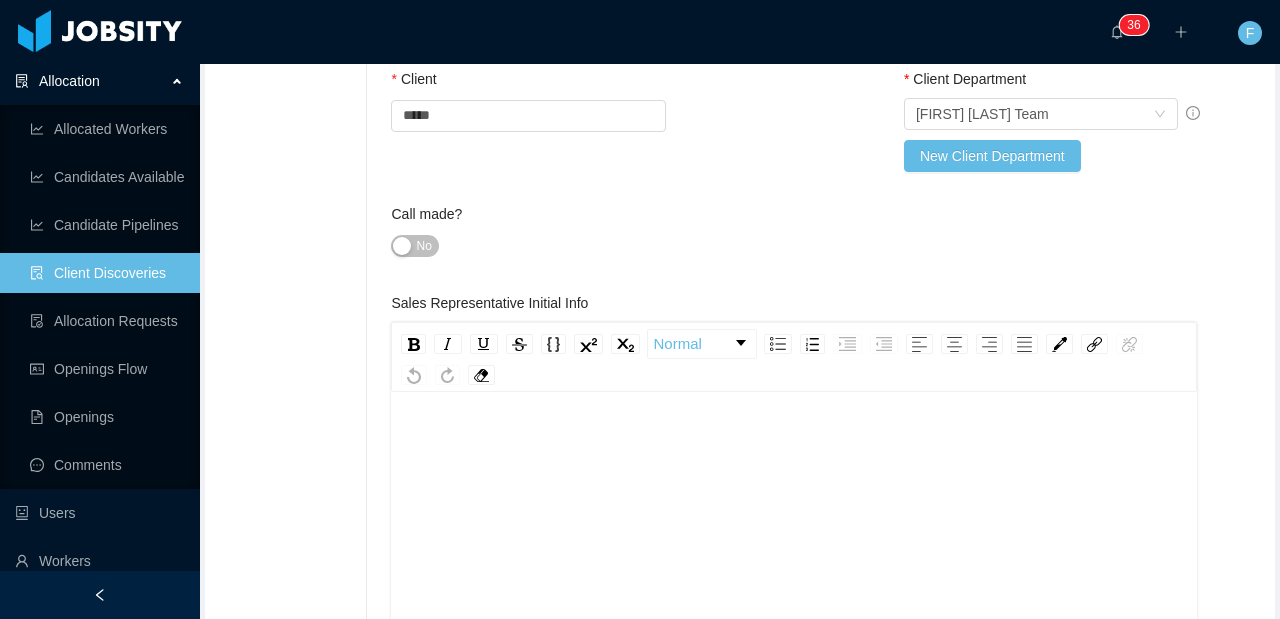 click at bounding box center (794, 601) 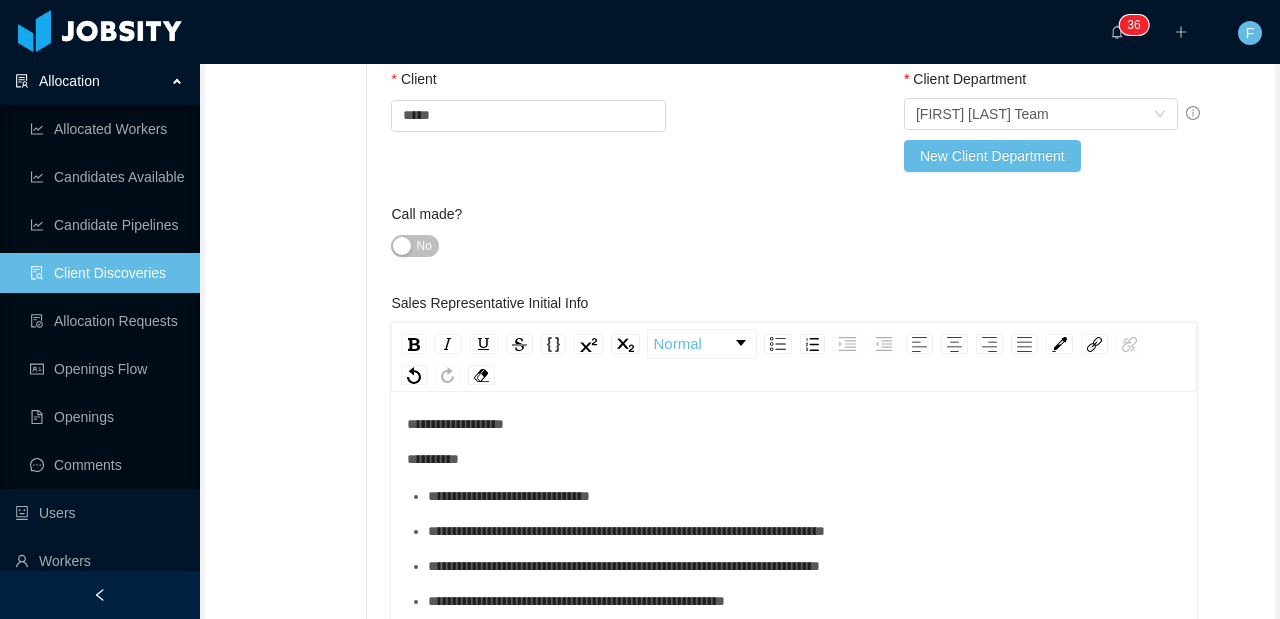 scroll, scrollTop: 0, scrollLeft: 0, axis: both 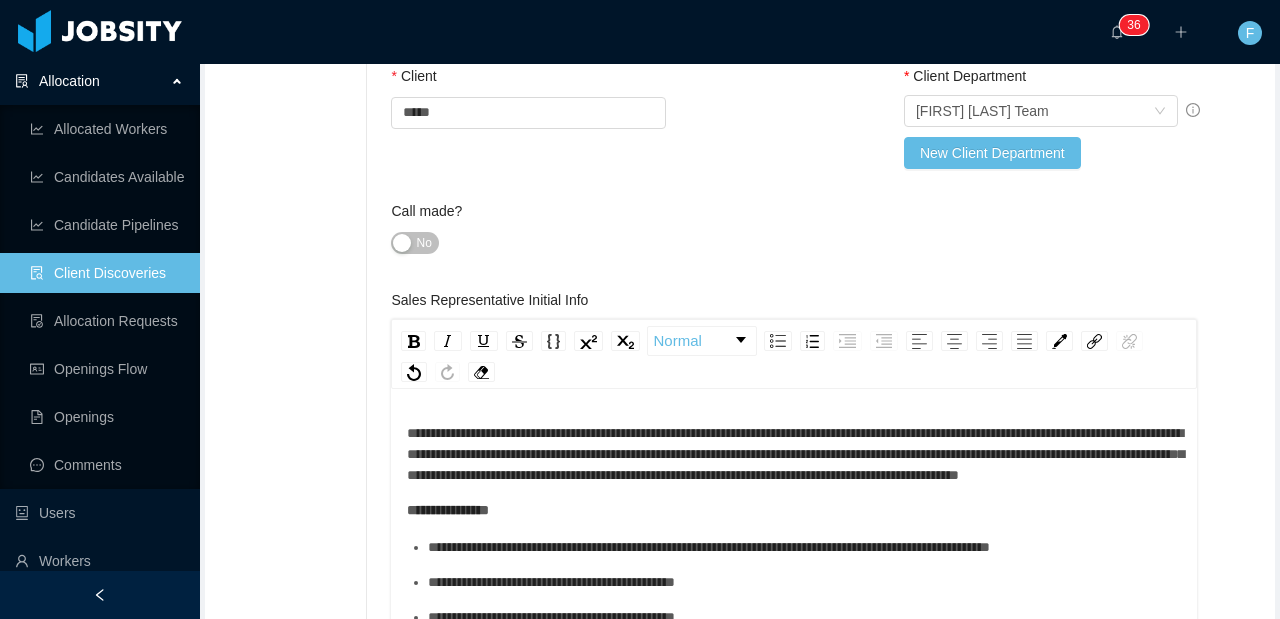 click on "**********" at bounding box center [795, 454] 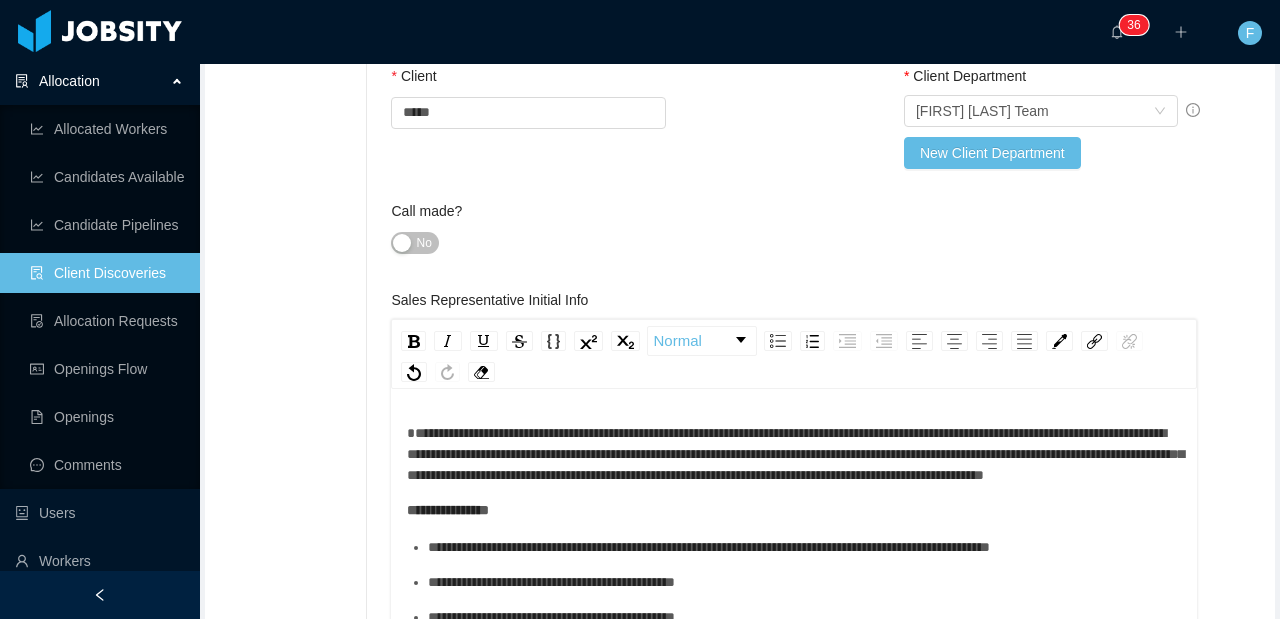 type 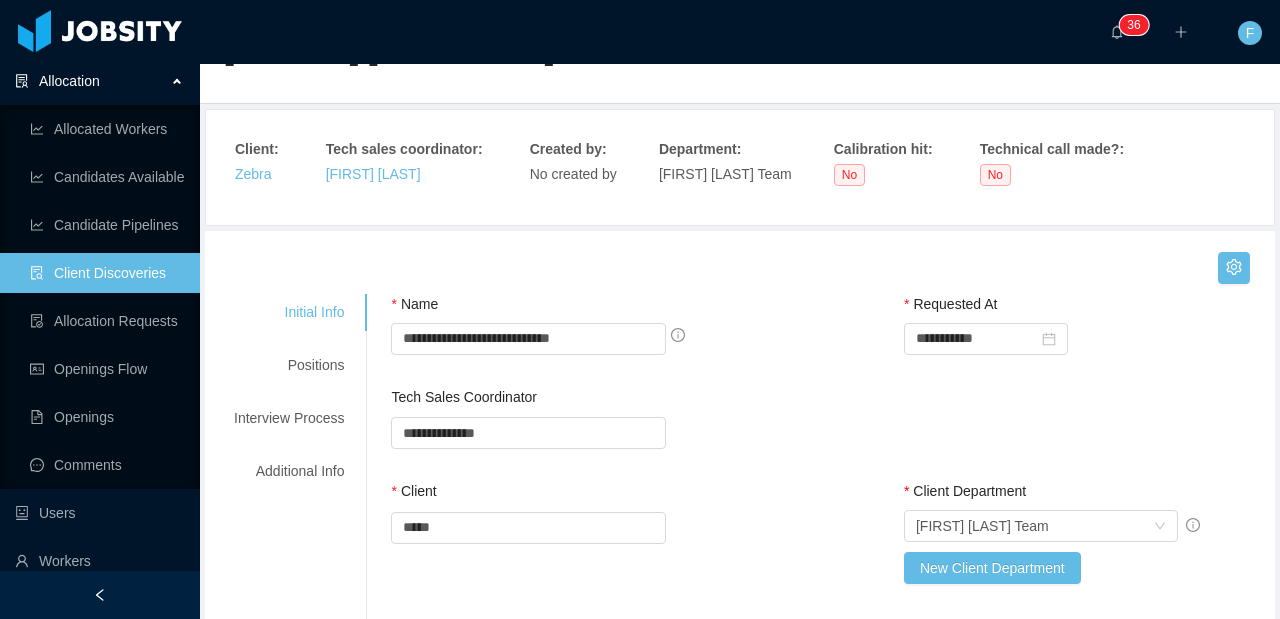 scroll, scrollTop: 0, scrollLeft: 0, axis: both 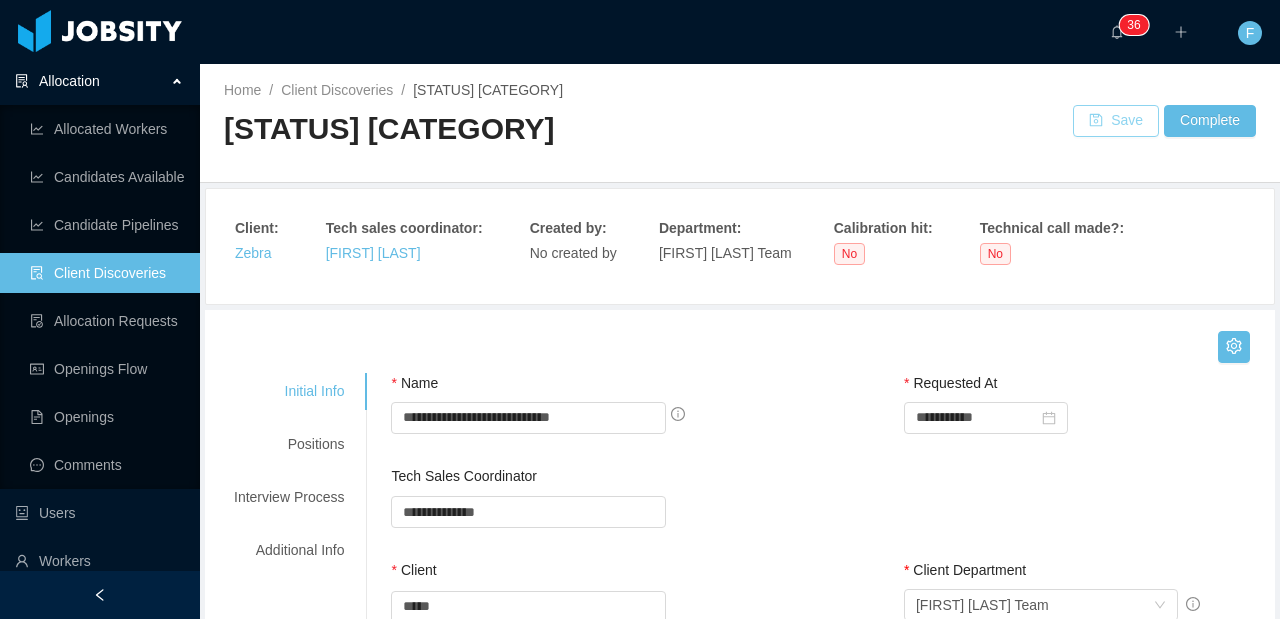 click on "Save" at bounding box center [1116, 121] 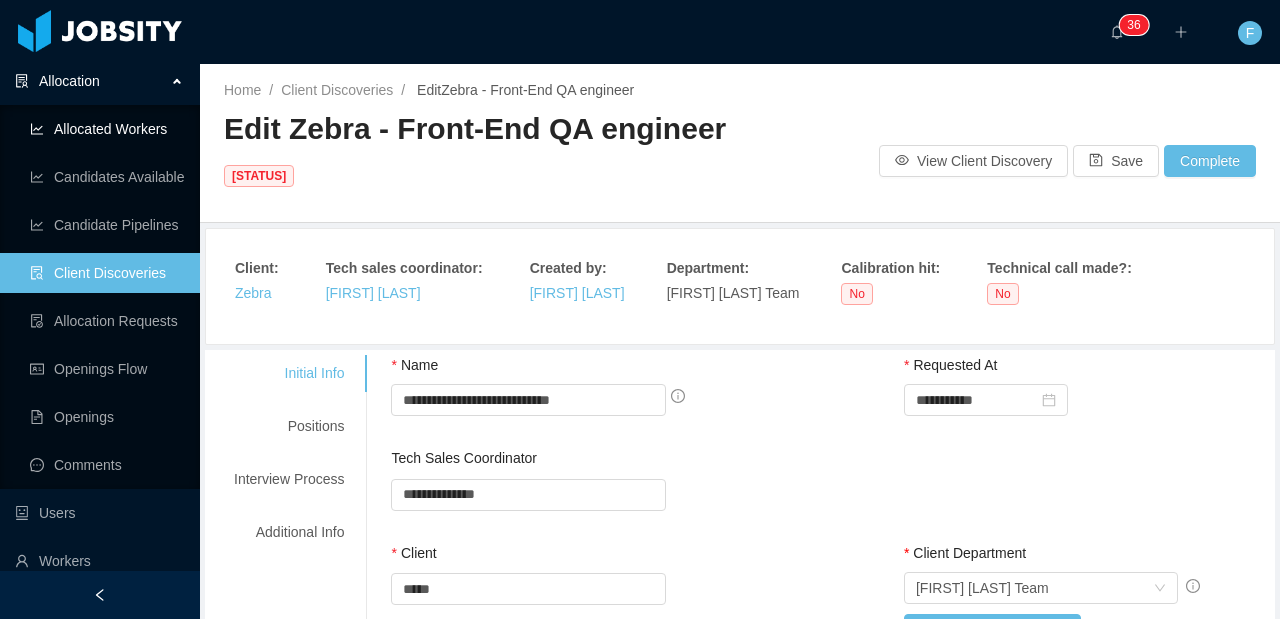 scroll, scrollTop: 0, scrollLeft: 0, axis: both 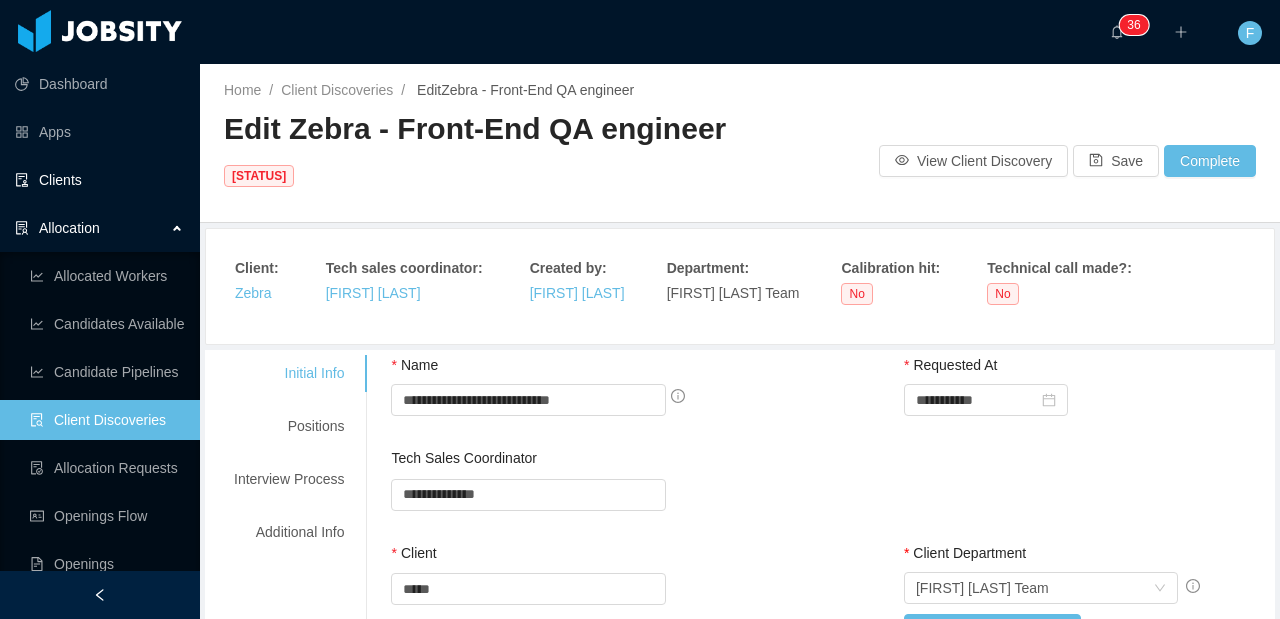 click on "Clients" at bounding box center [99, 180] 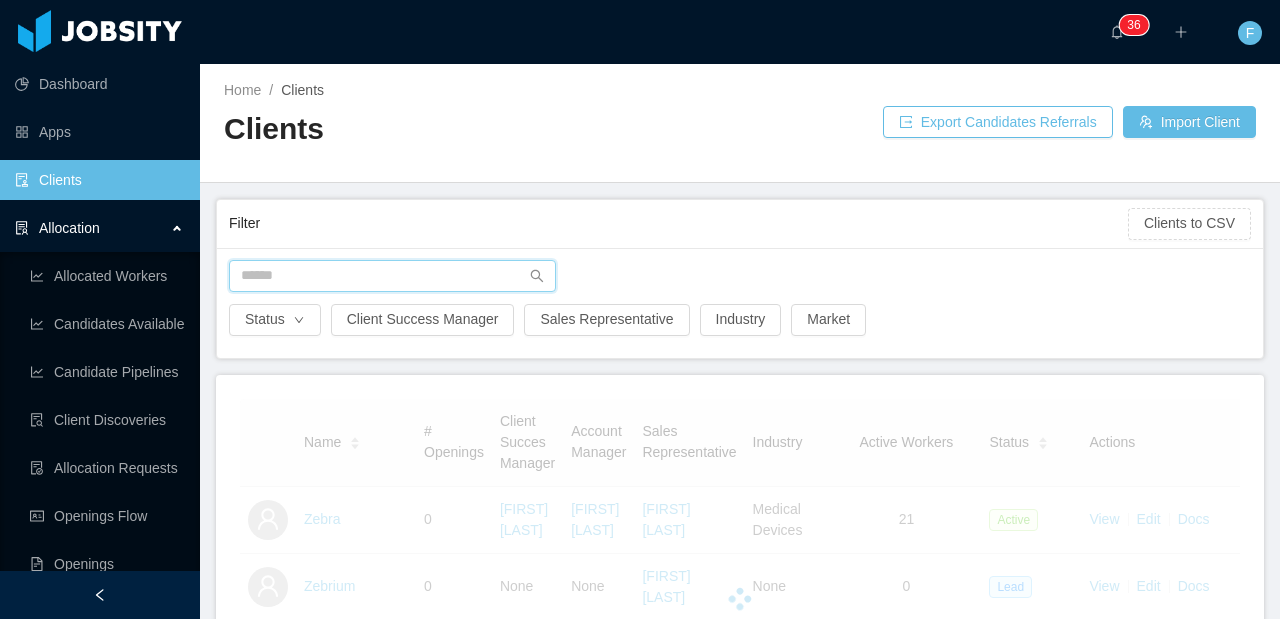 click at bounding box center [392, 276] 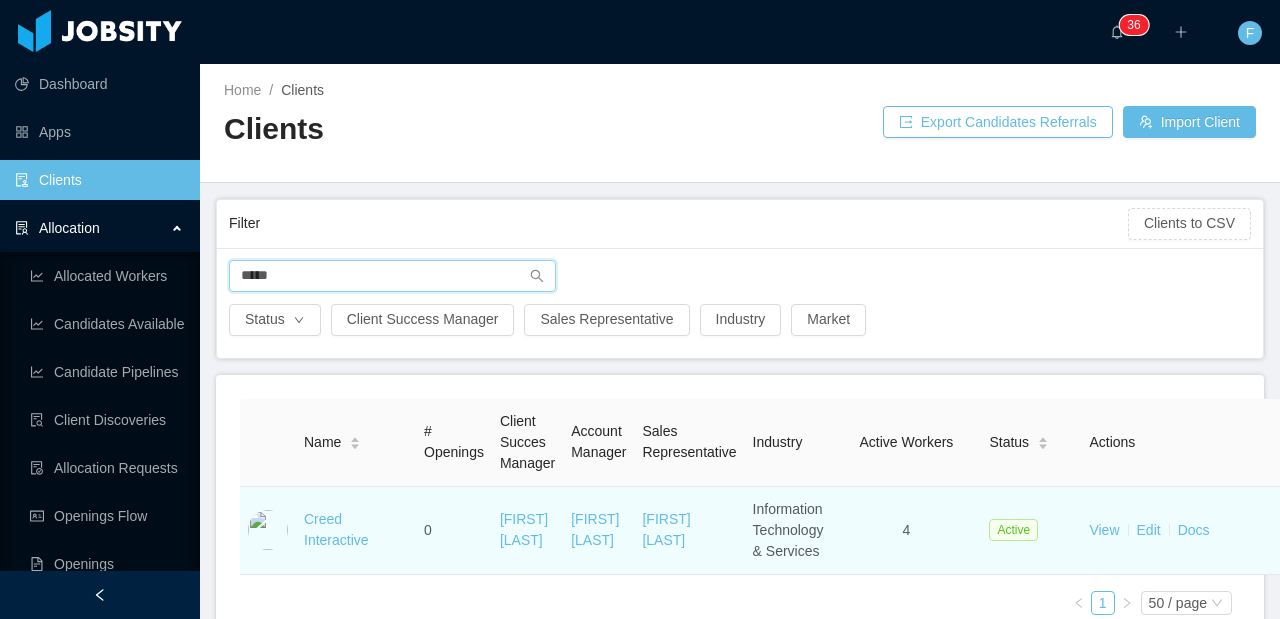type on "*****" 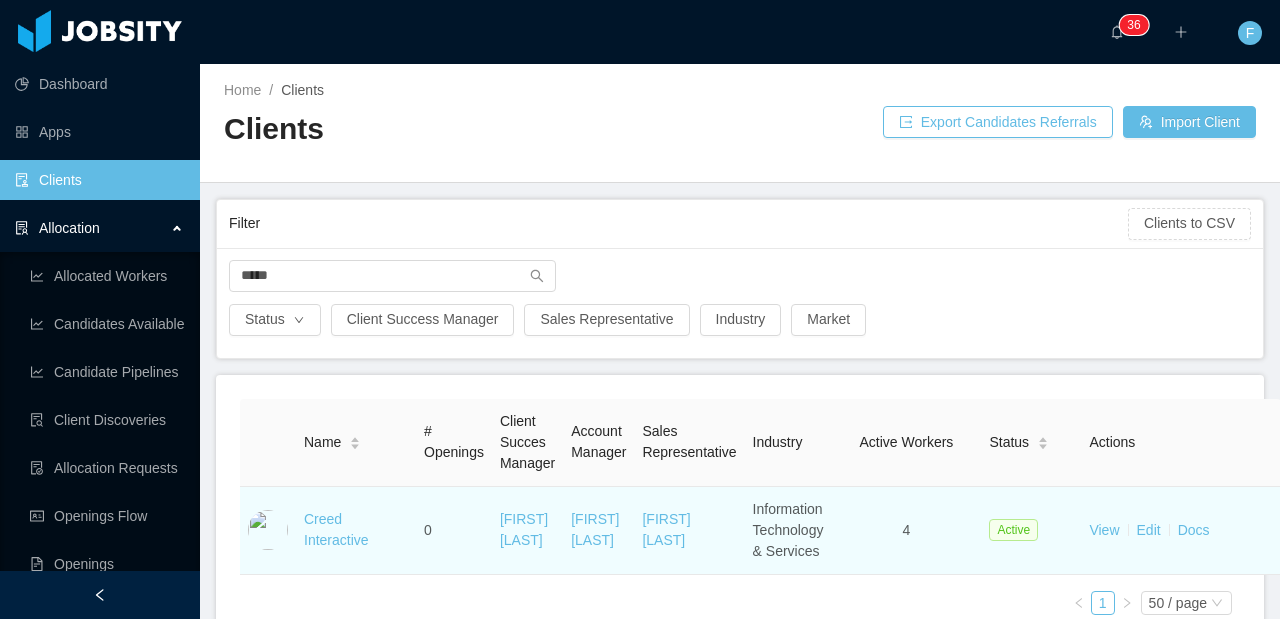 click on "Creed Interactive" at bounding box center [356, 531] 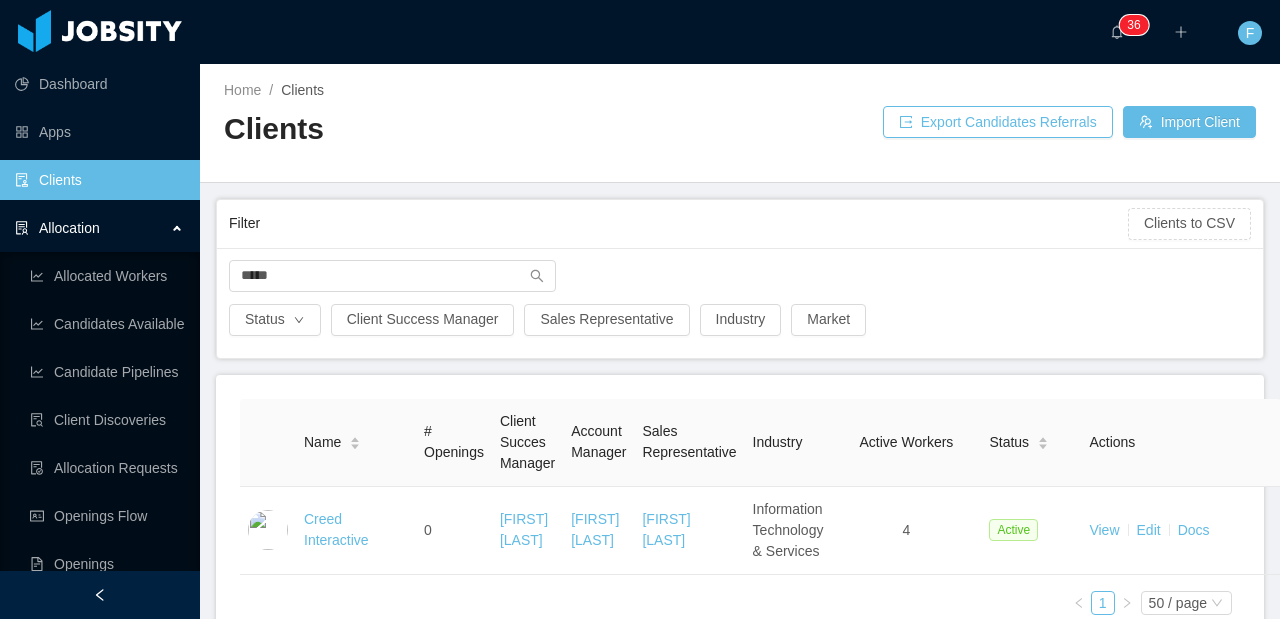 click on "Creed Interactive" at bounding box center [336, 529] 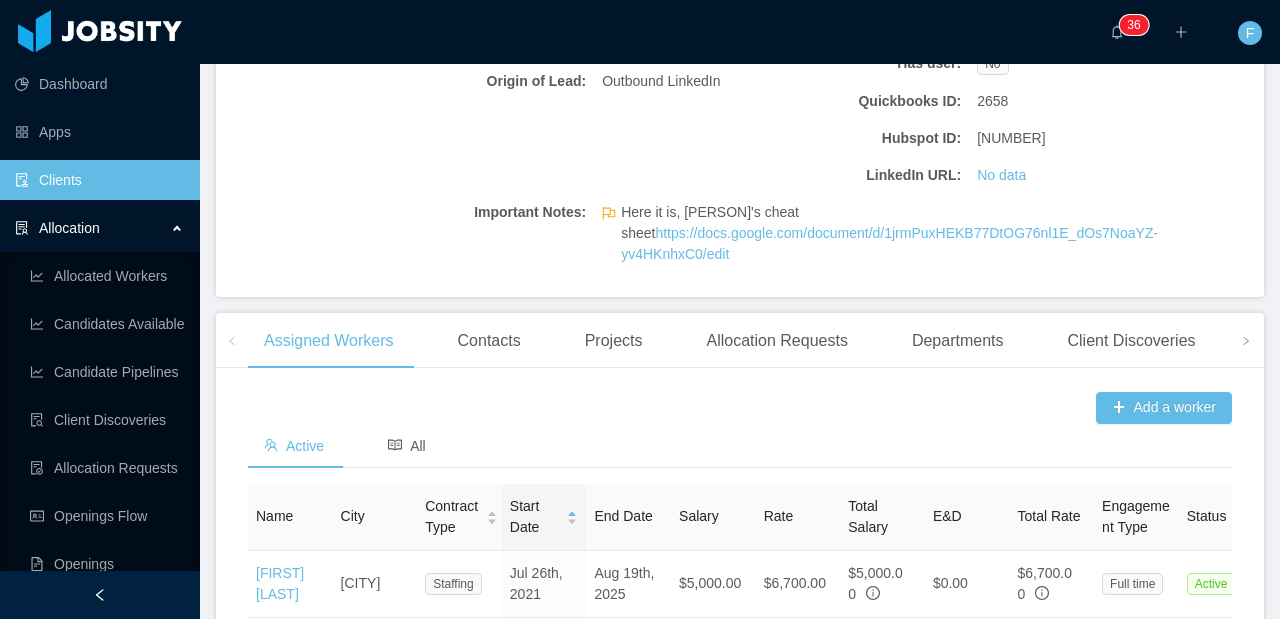 scroll, scrollTop: 752, scrollLeft: 0, axis: vertical 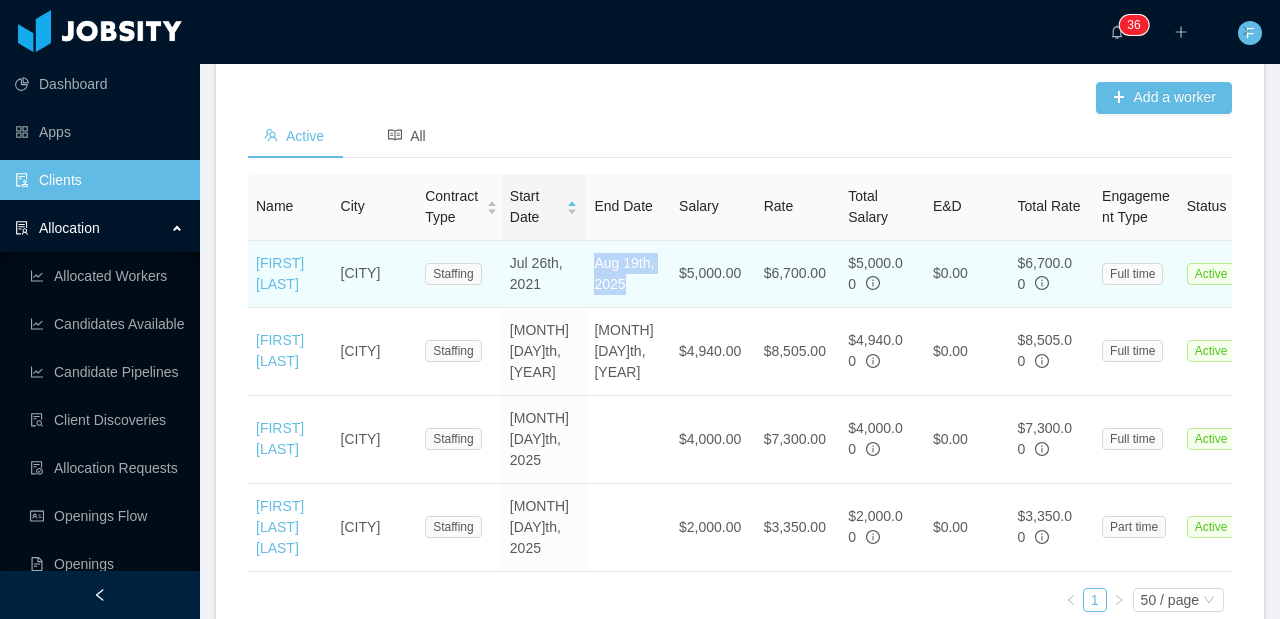 drag, startPoint x: 644, startPoint y: 297, endPoint x: 591, endPoint y: 289, distance: 53.600372 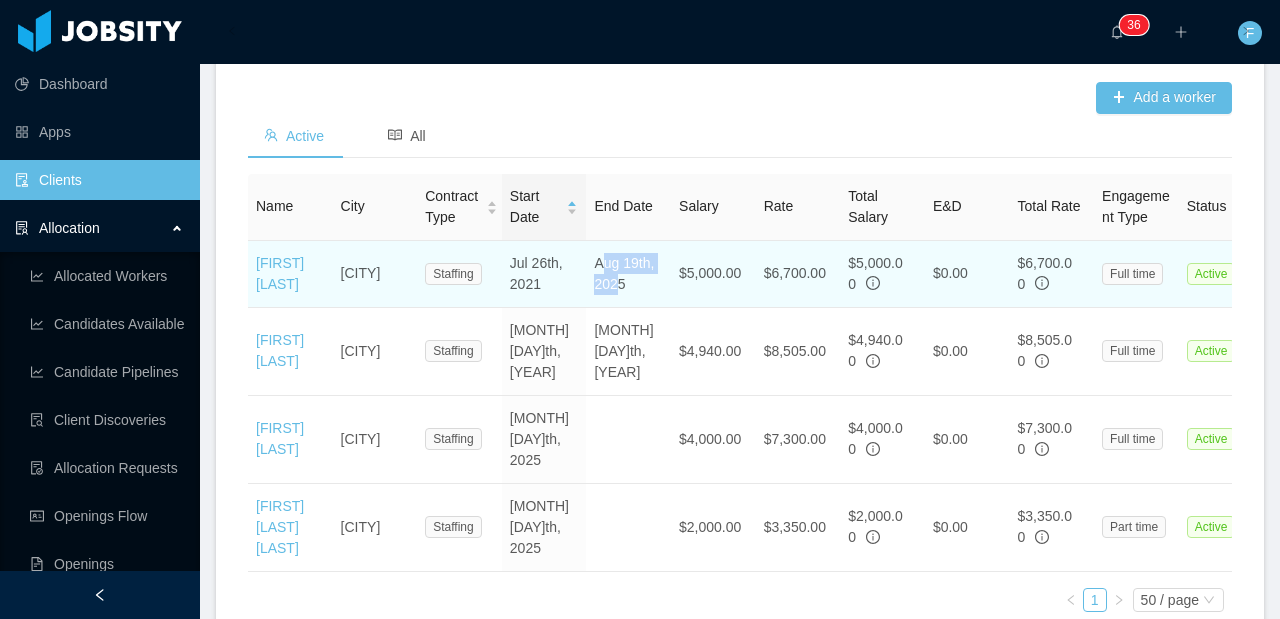 drag, startPoint x: 617, startPoint y: 300, endPoint x: 605, endPoint y: 287, distance: 17.691807 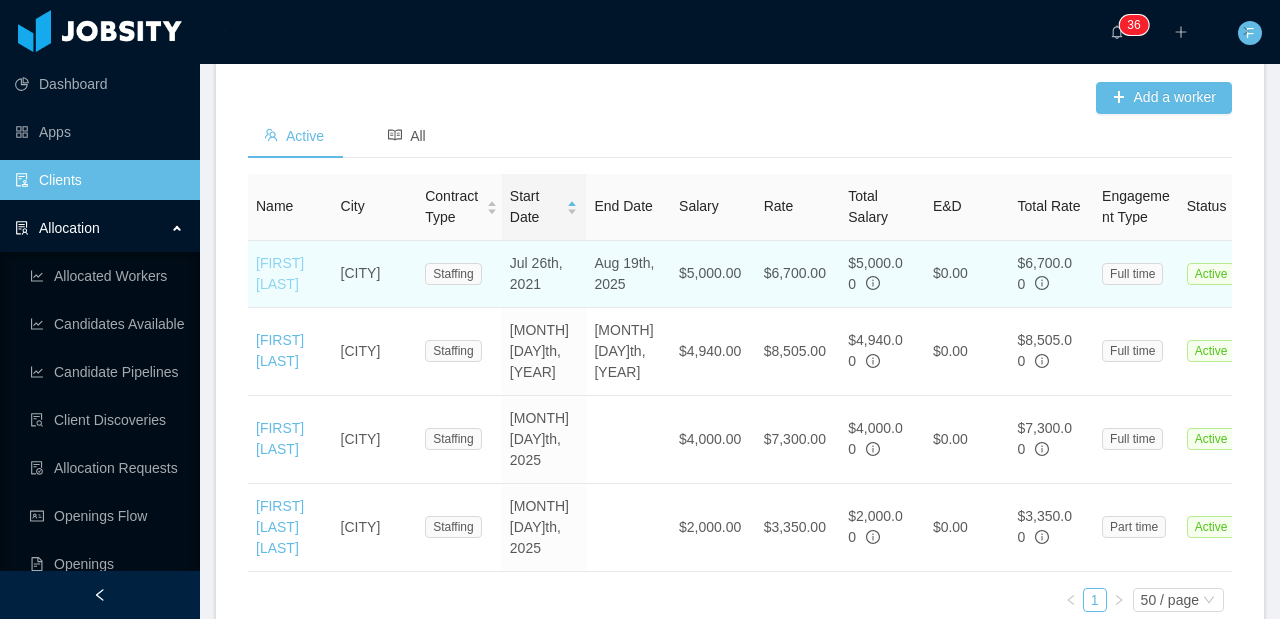 click on "[FIRST] [LAST]" at bounding box center [280, 273] 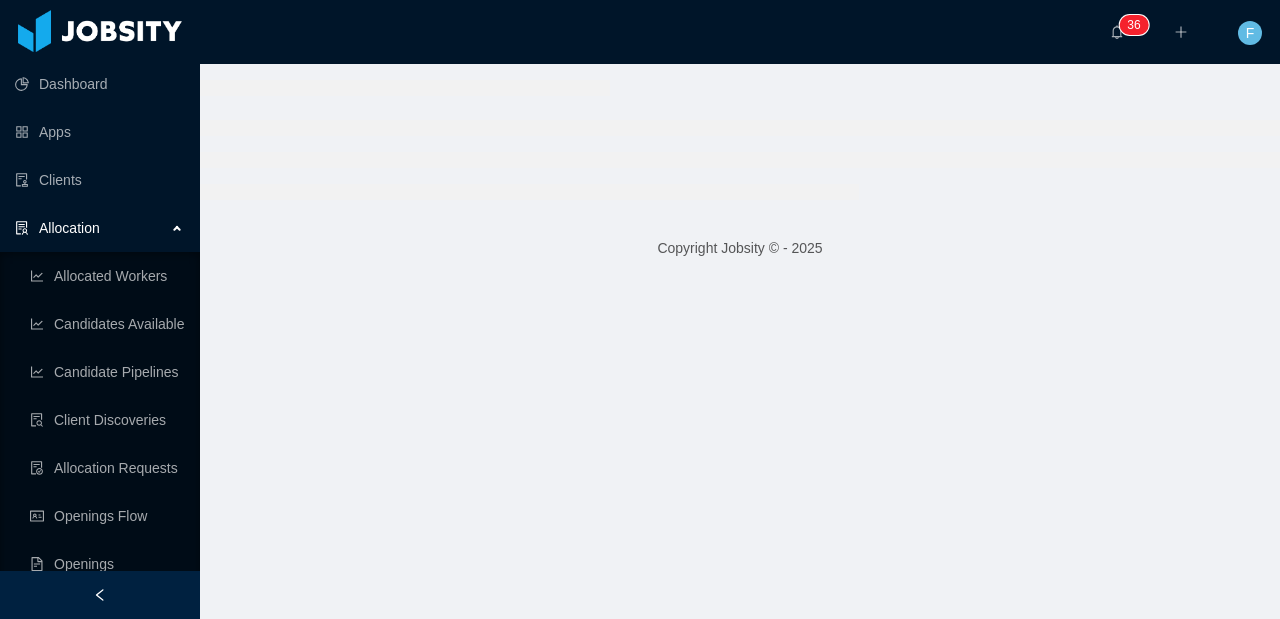 scroll, scrollTop: 0, scrollLeft: 0, axis: both 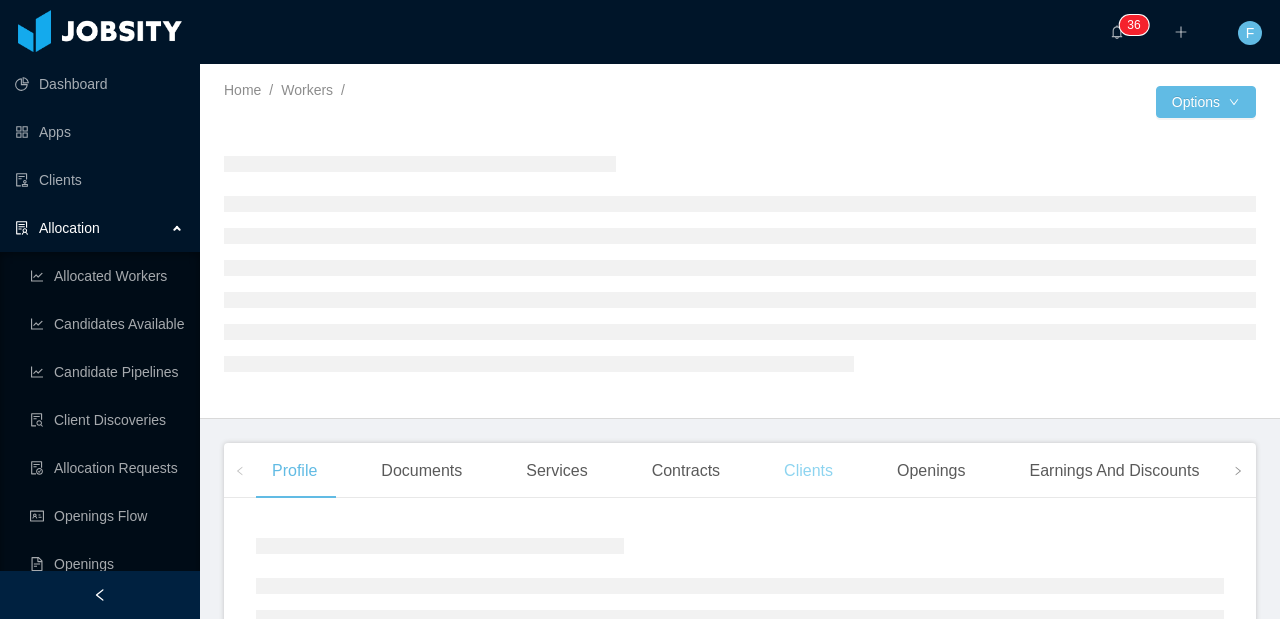 click on "Home / Workers / / Options Profile Documents Services Contracts Clients Openings Earnings And Discounts Comments Experience Copyright Jobsity © - [YEAR]" at bounding box center [740, 341] 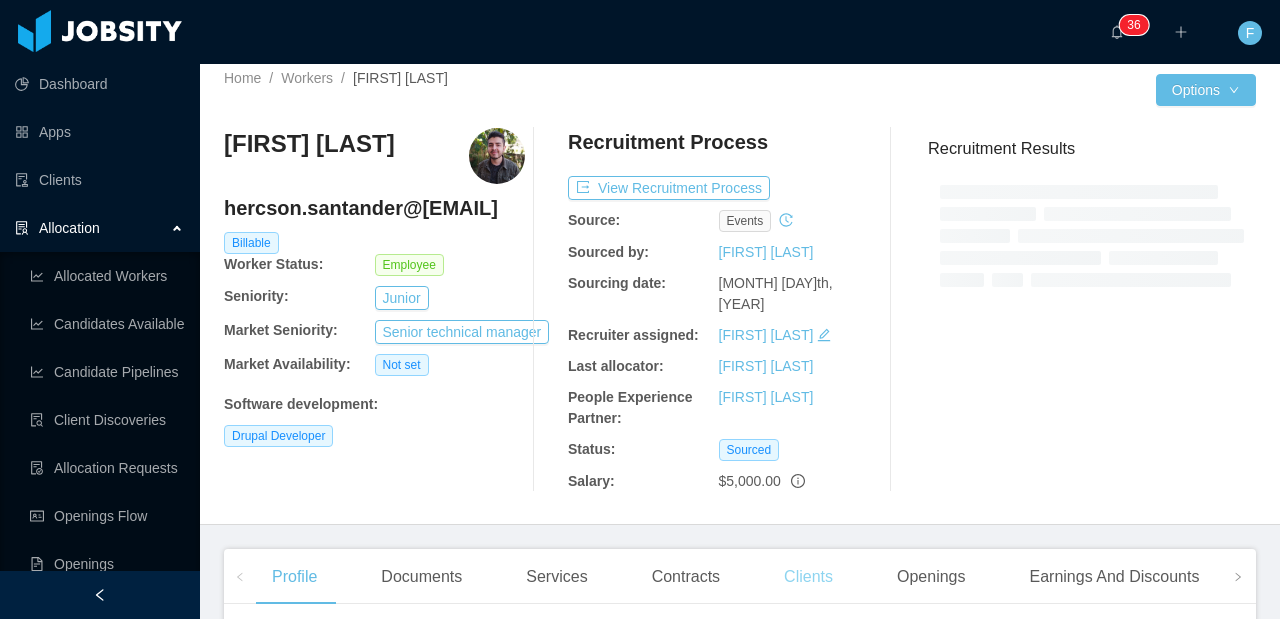 click on "Clients" at bounding box center [808, 577] 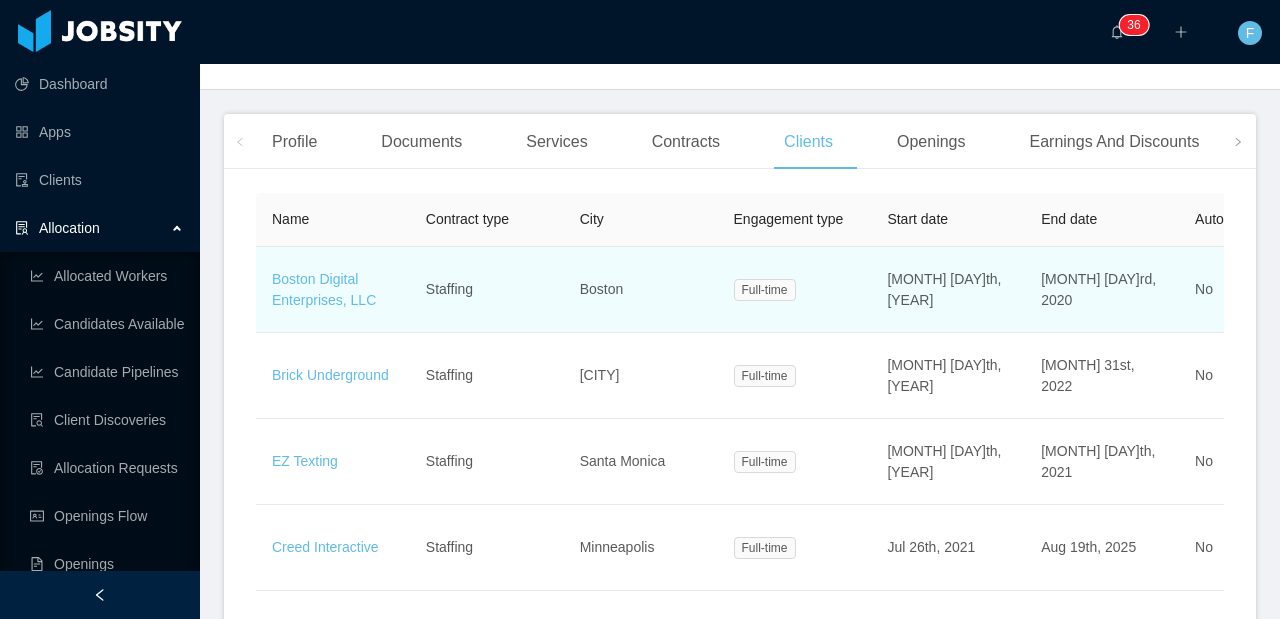 scroll, scrollTop: 474, scrollLeft: 0, axis: vertical 